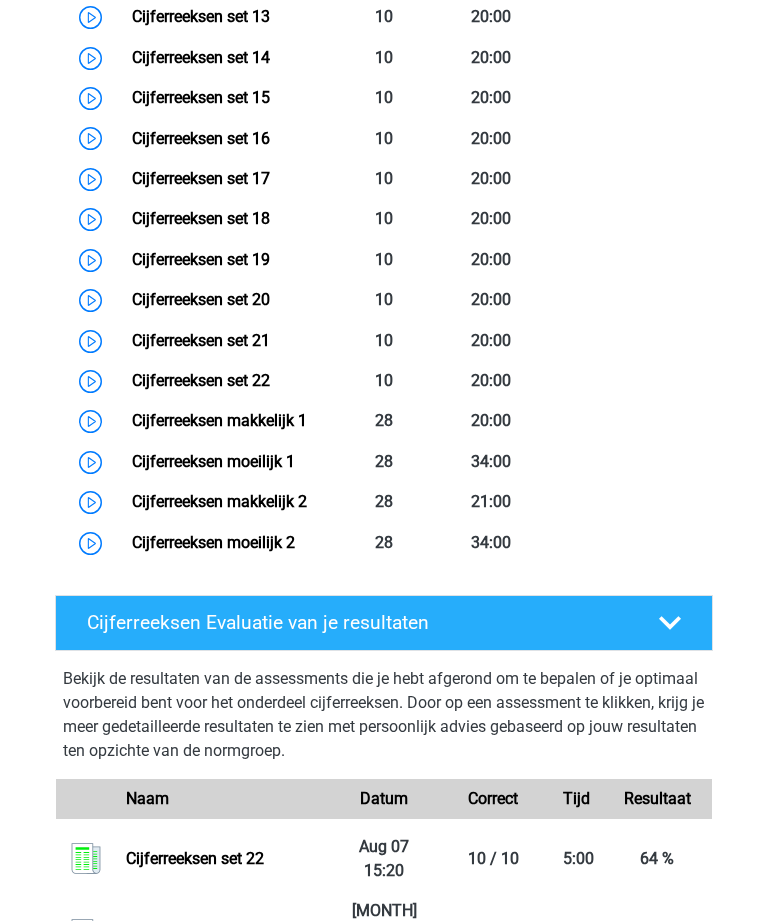 scroll, scrollTop: 1610, scrollLeft: 0, axis: vertical 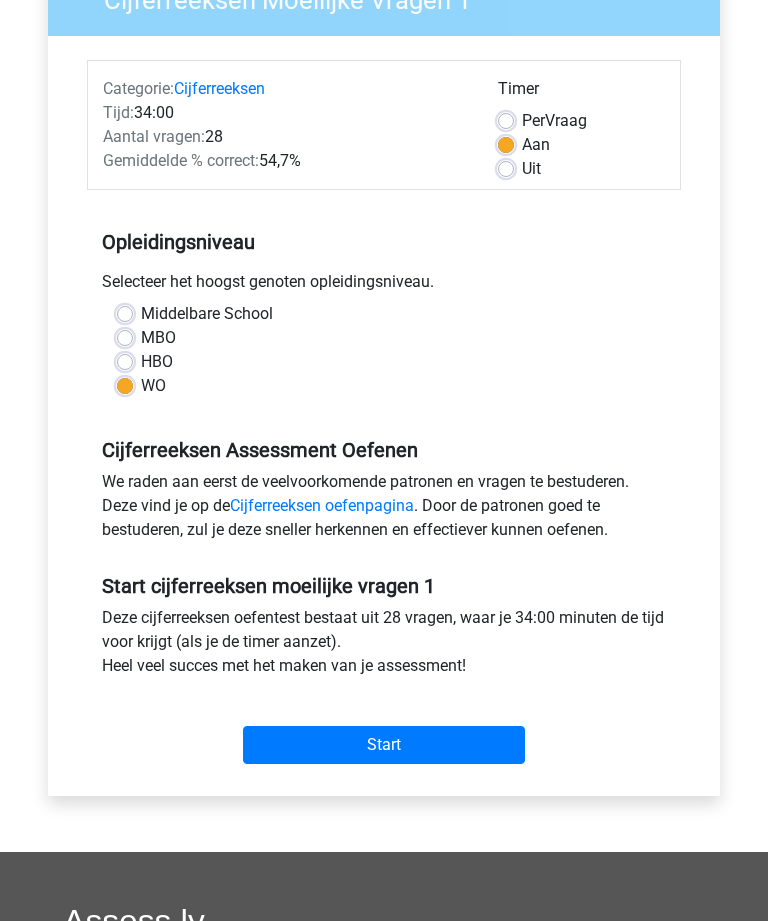 click on "Start" at bounding box center (384, 745) 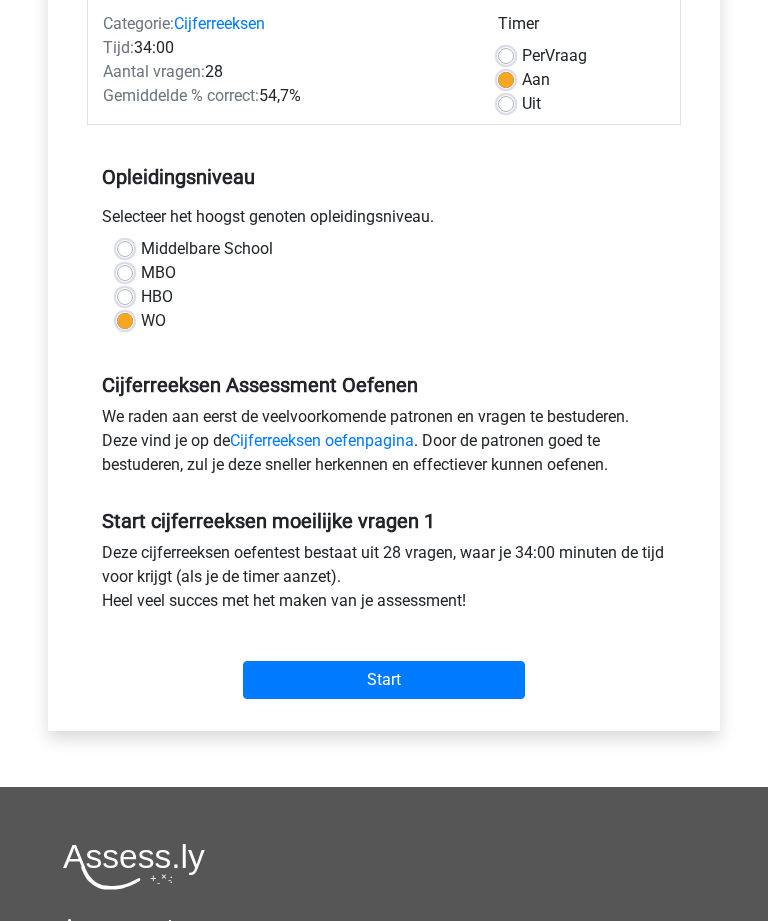 click on "Start" at bounding box center [384, 681] 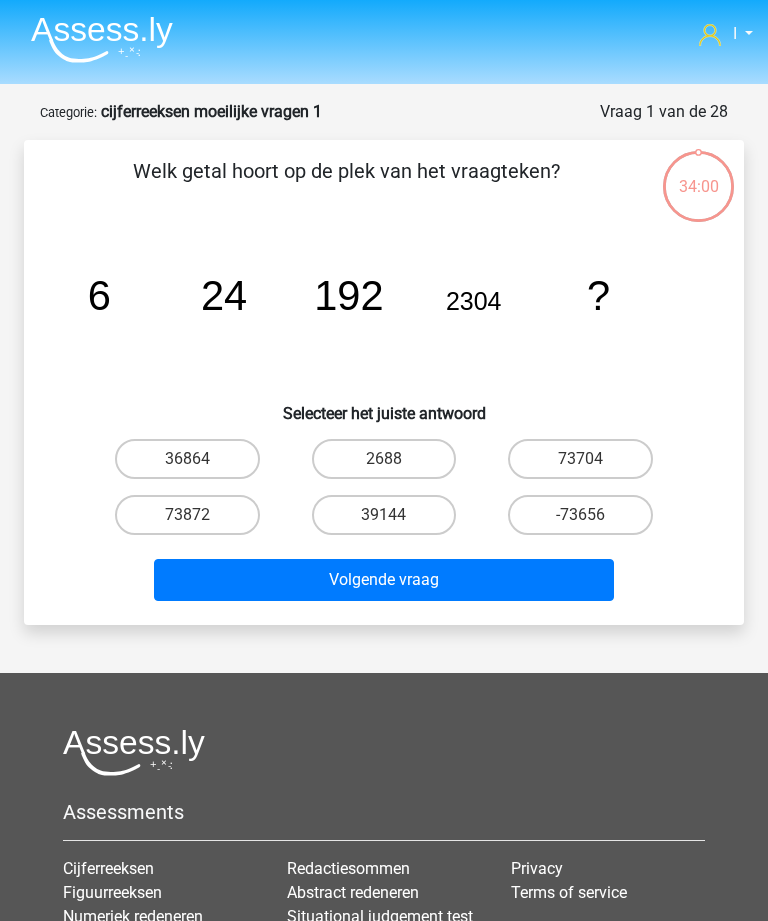 scroll, scrollTop: 0, scrollLeft: 0, axis: both 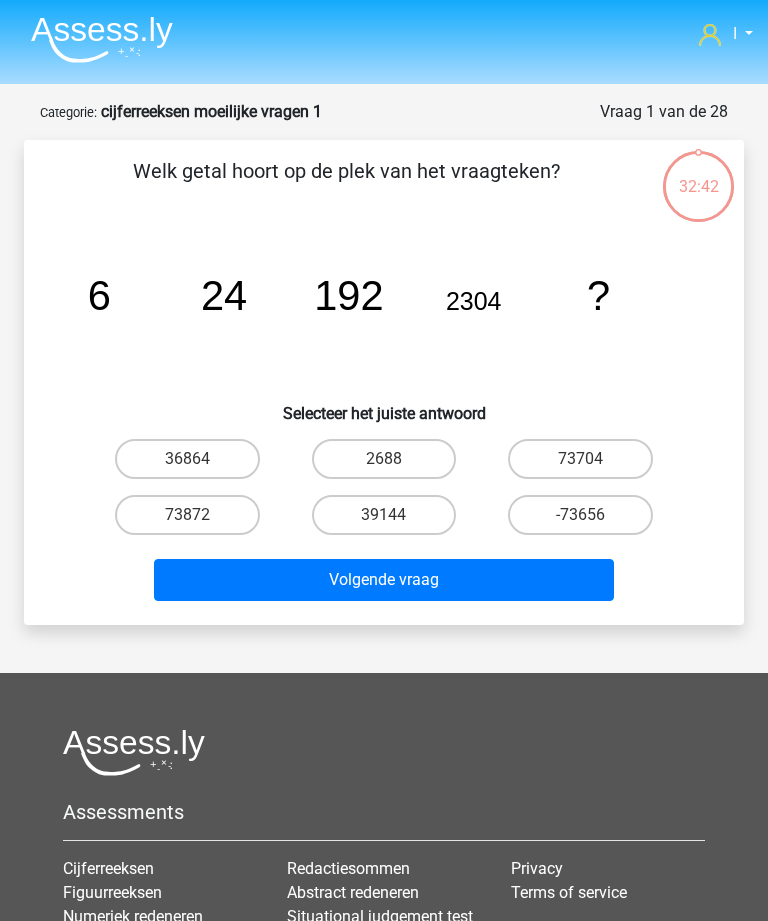 click on "36864" at bounding box center (187, 459) 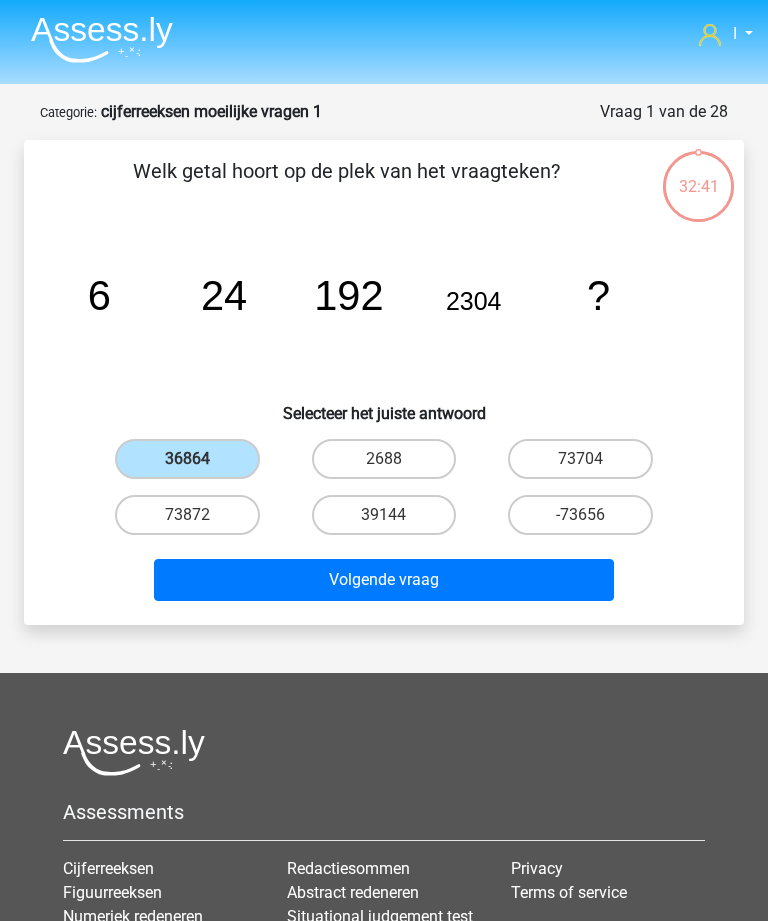 click on "Volgende vraag" at bounding box center (383, 580) 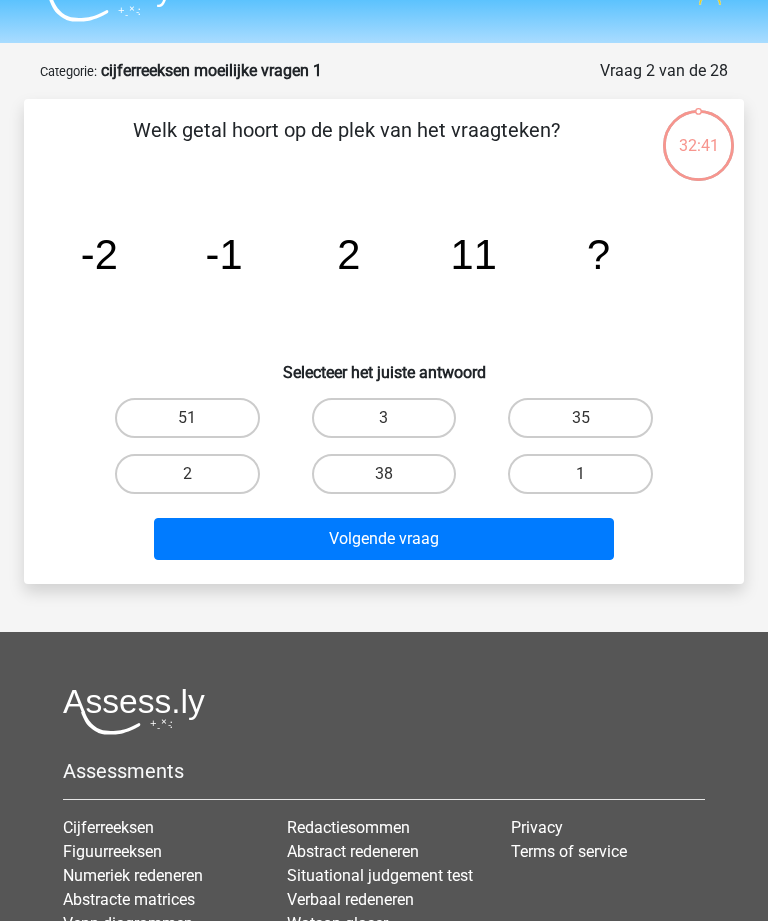 scroll, scrollTop: 100, scrollLeft: 0, axis: vertical 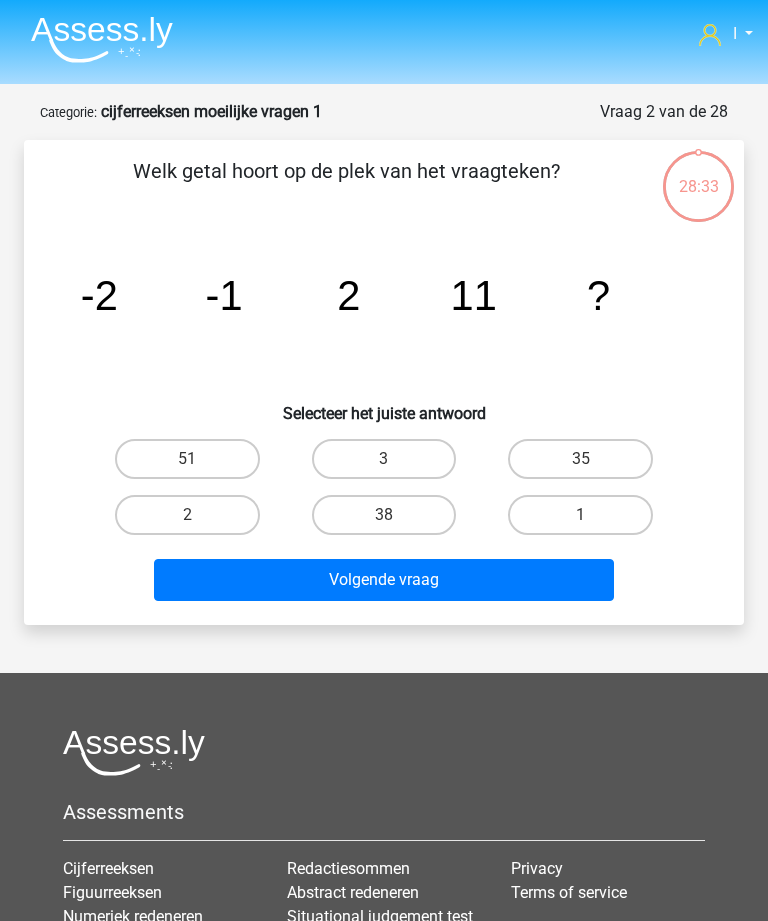 click on "38" at bounding box center [384, 515] 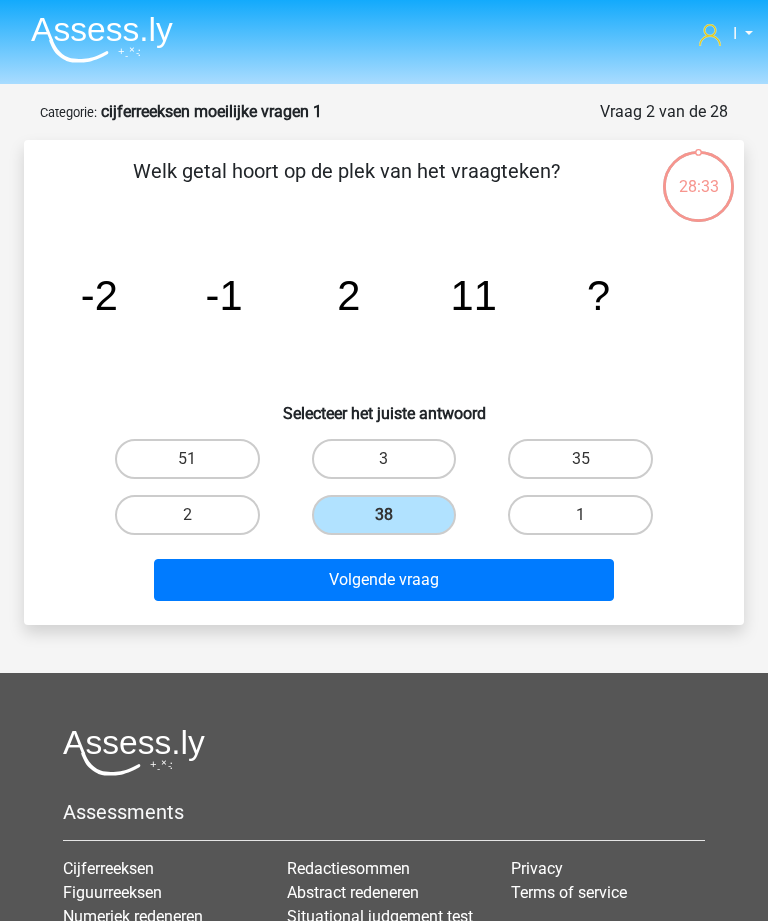 click on "Volgende vraag" at bounding box center [383, 580] 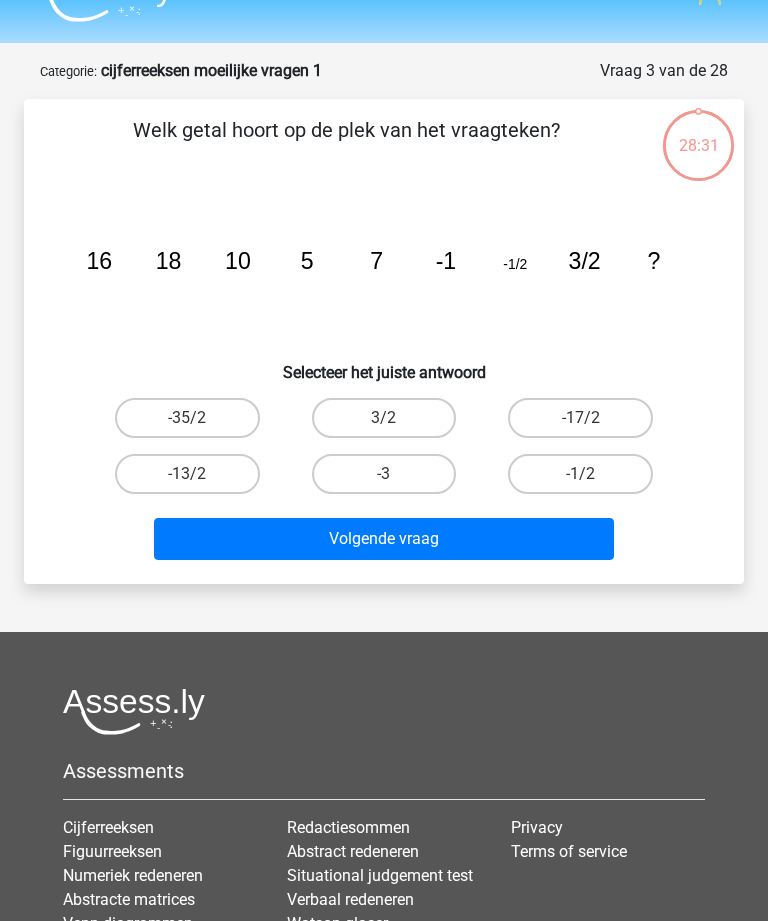 scroll, scrollTop: 100, scrollLeft: 0, axis: vertical 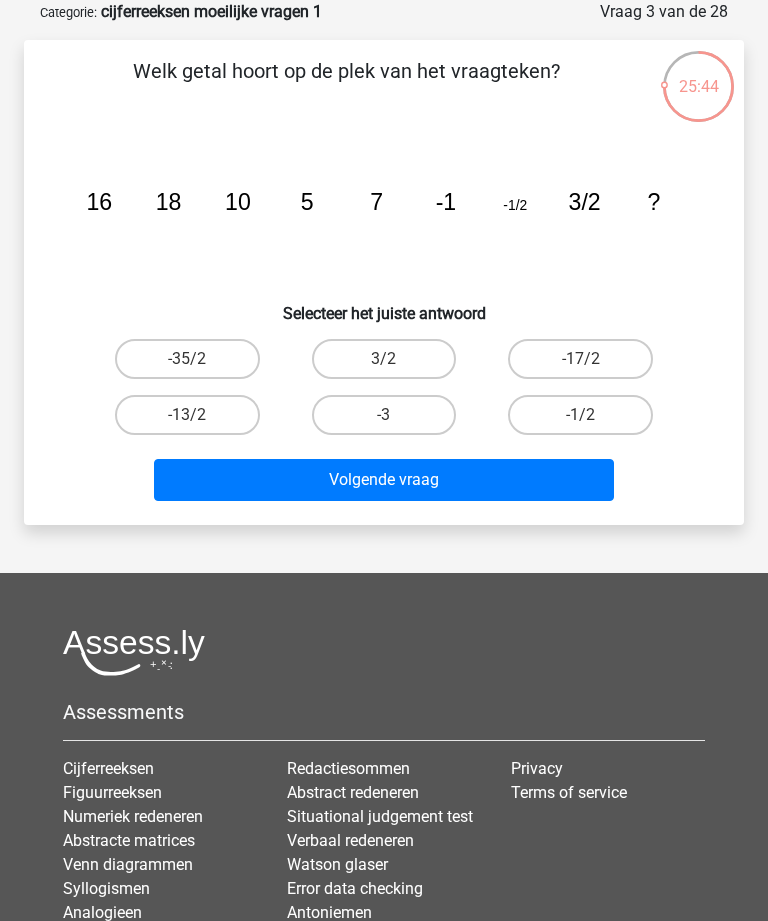 click on "-13/2" at bounding box center [193, 421] 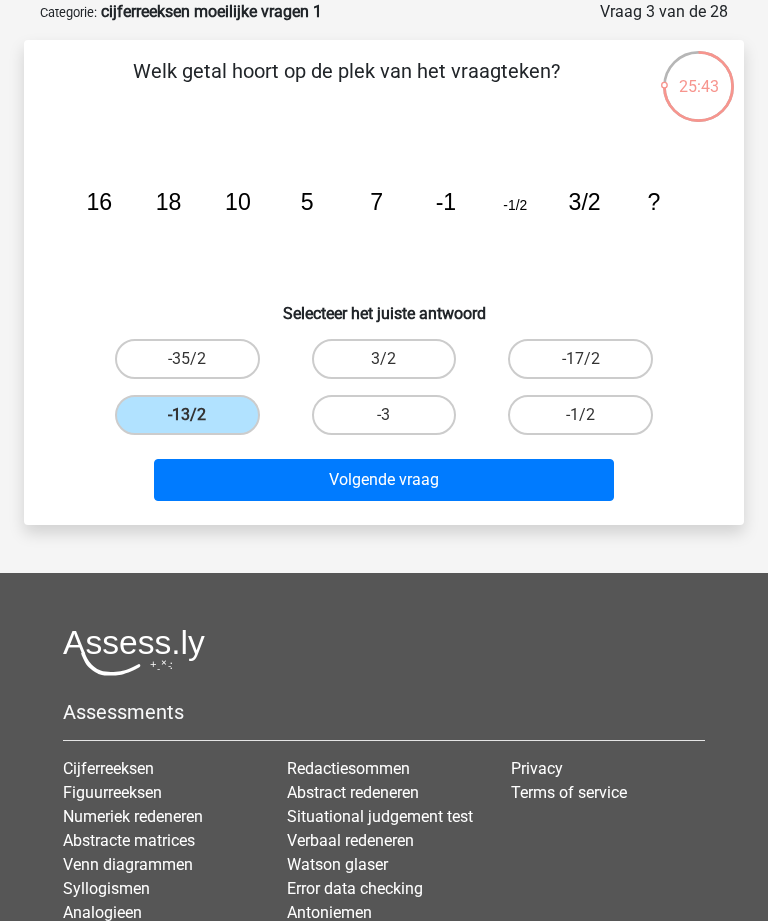 click on "Volgende vraag" at bounding box center [383, 480] 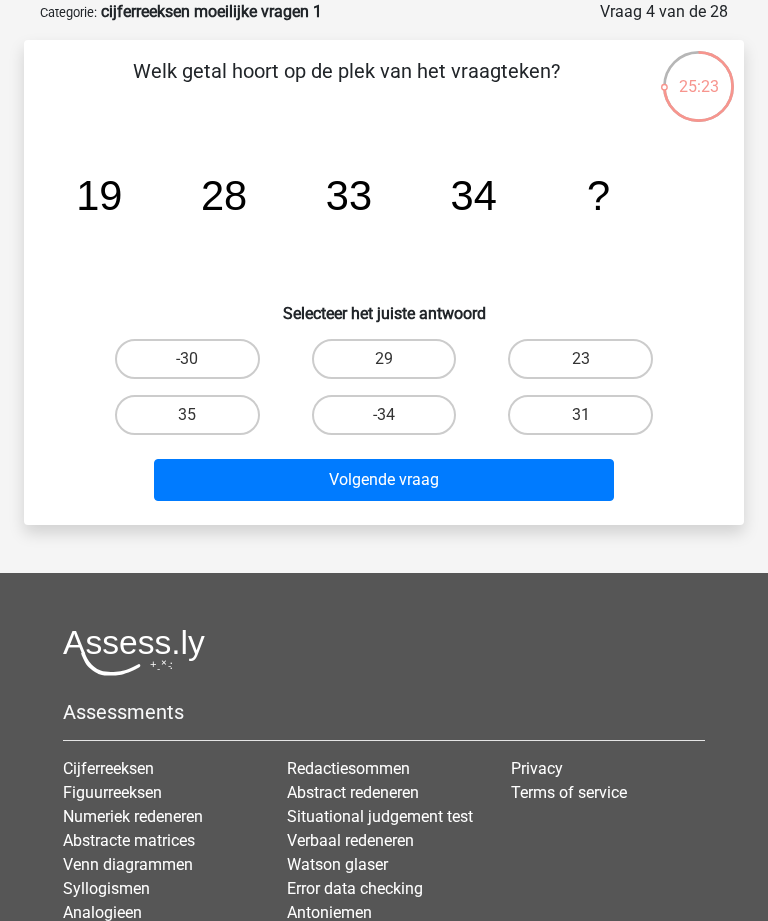 click on "31" at bounding box center (580, 415) 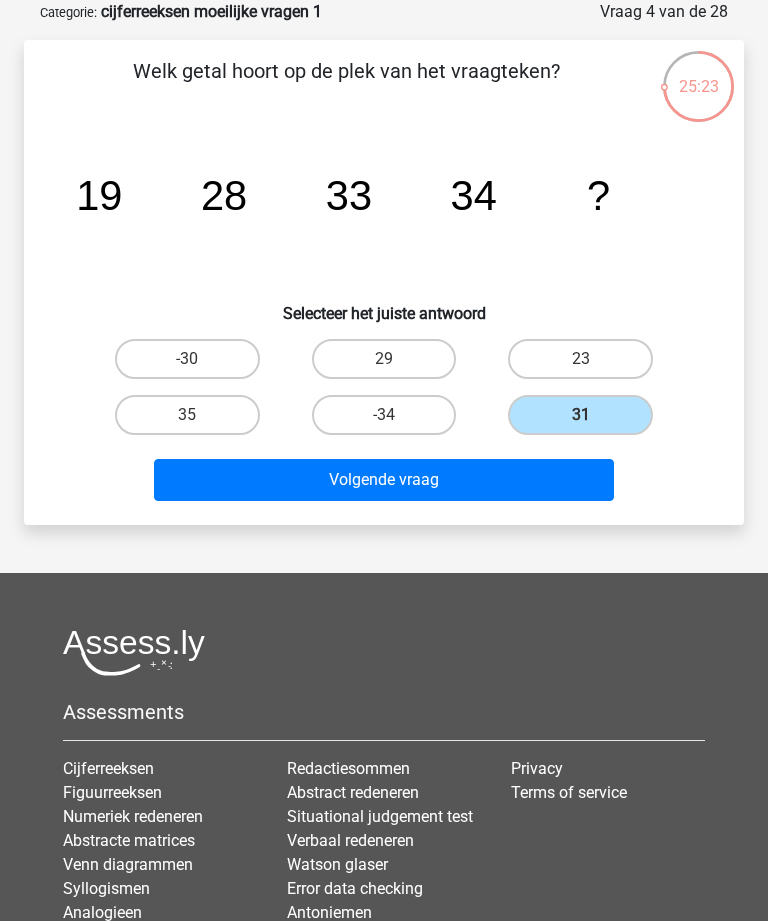 click on "Volgende vraag" at bounding box center (383, 480) 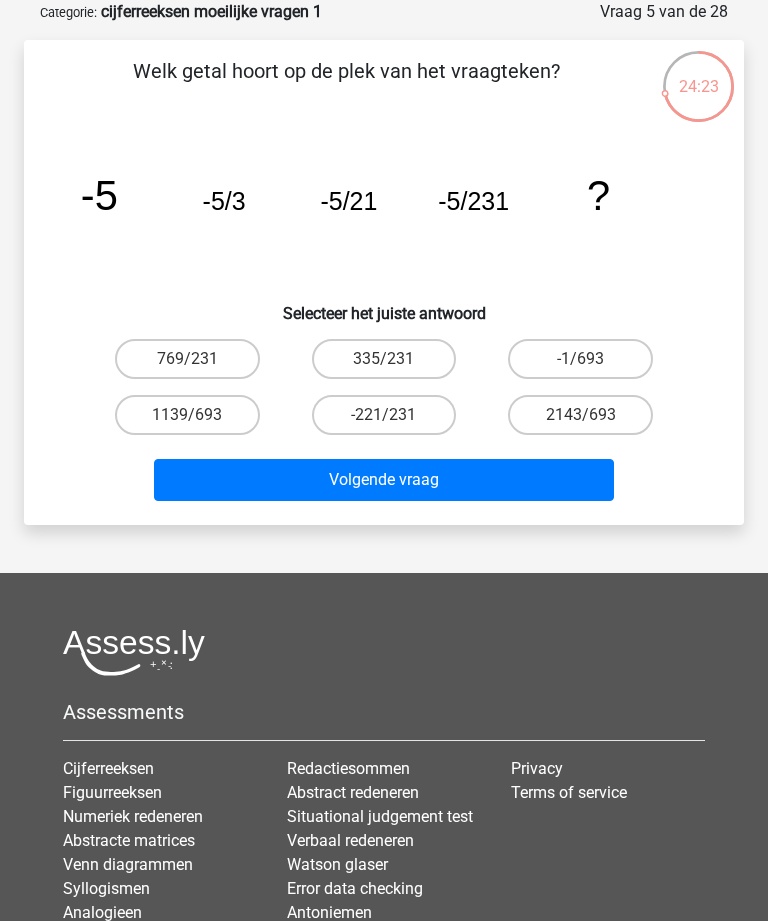 click on "-1/693" at bounding box center [580, 359] 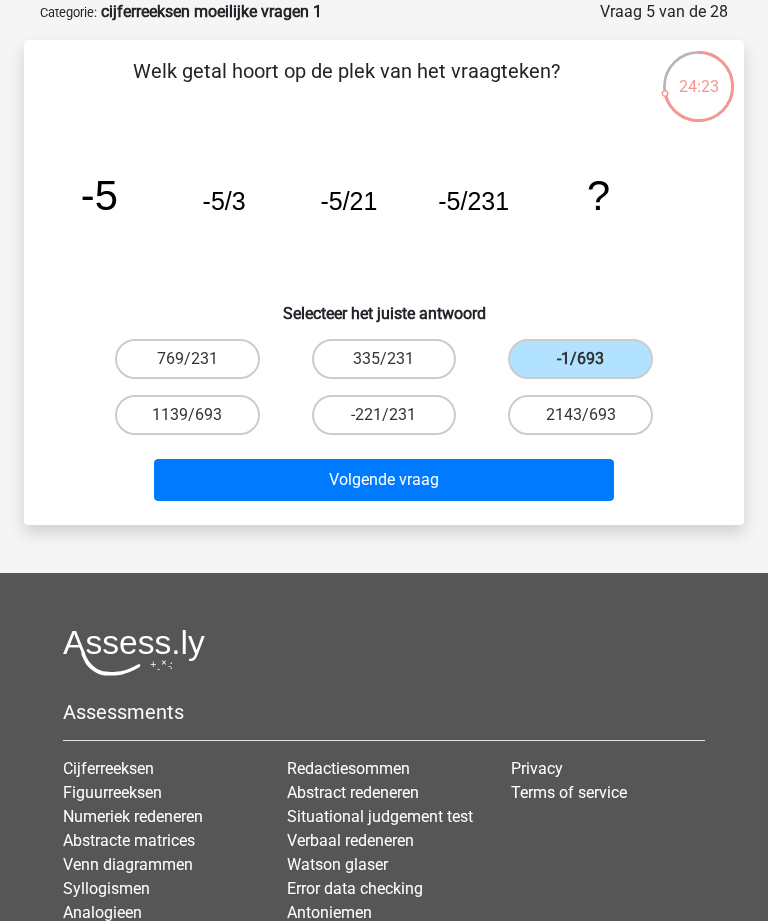 click on "Volgende vraag" at bounding box center (383, 480) 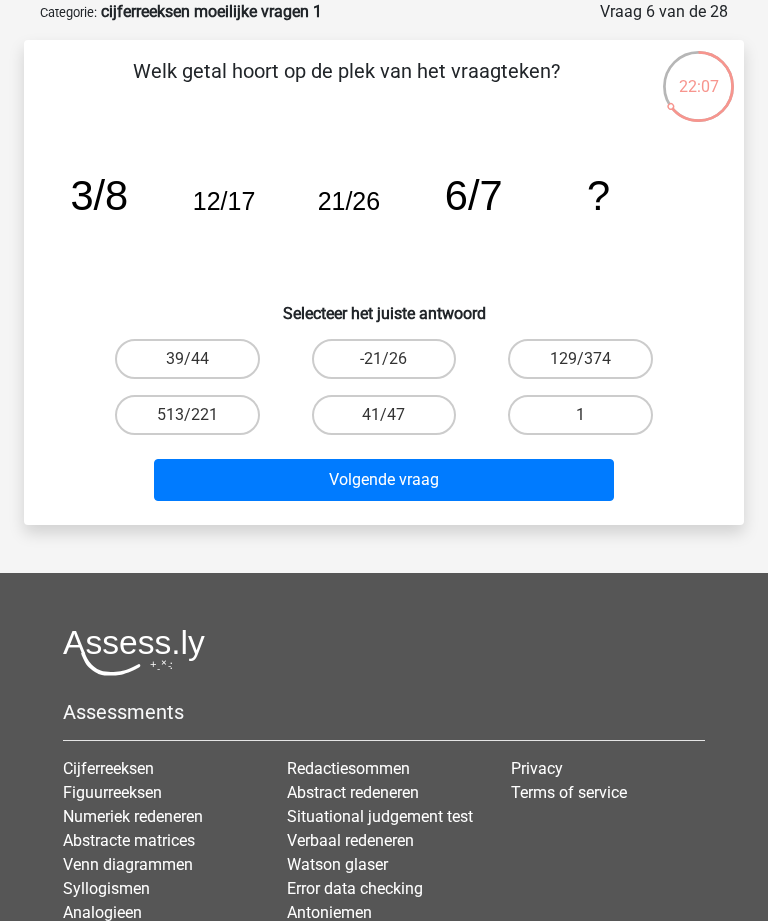 click on "1" at bounding box center (580, 415) 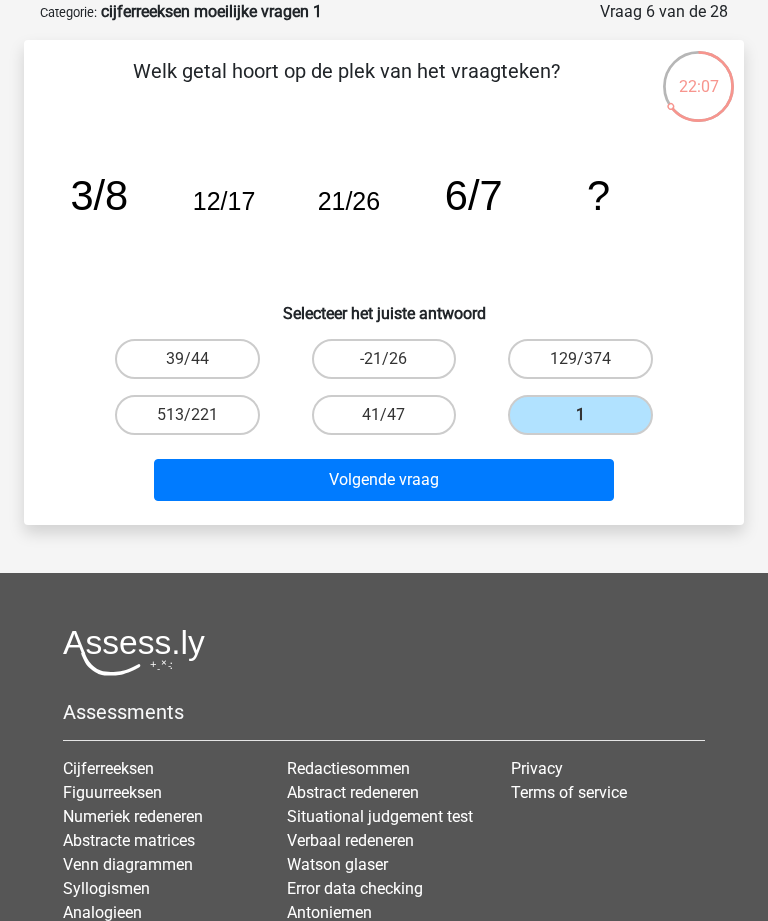 click on "Volgende vraag" at bounding box center [383, 480] 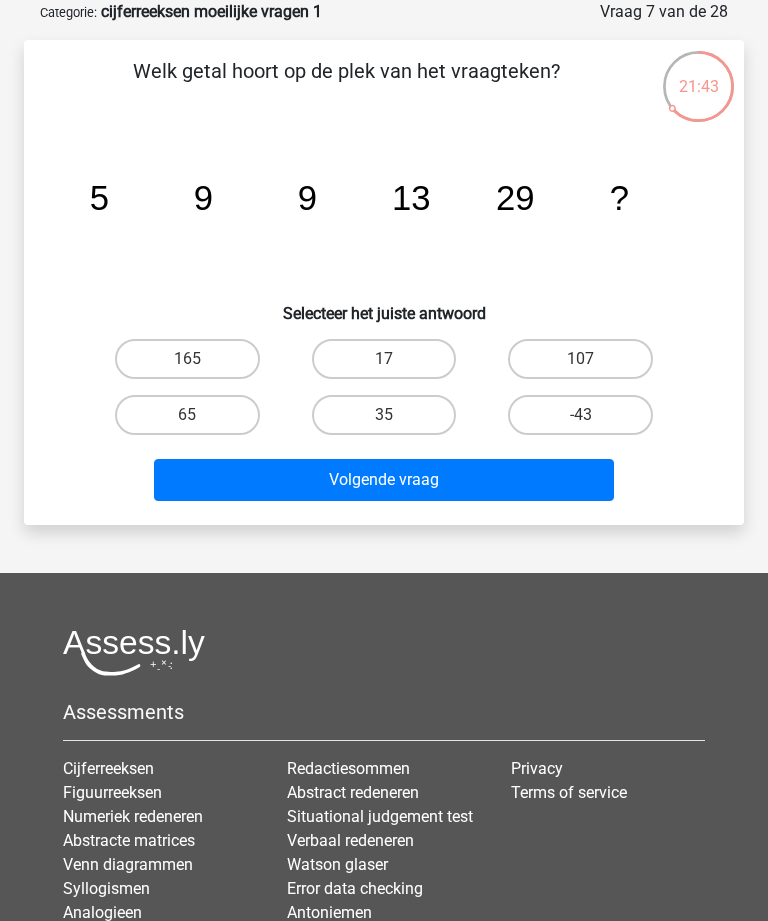 click on "17" at bounding box center (384, 359) 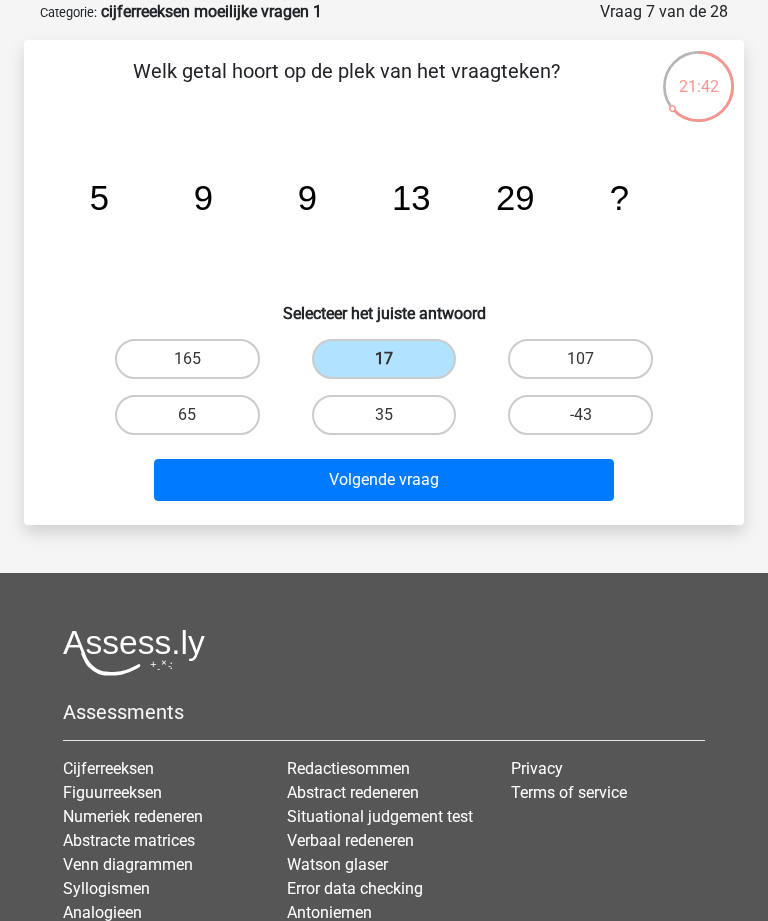 click on "Volgende vraag" at bounding box center [383, 480] 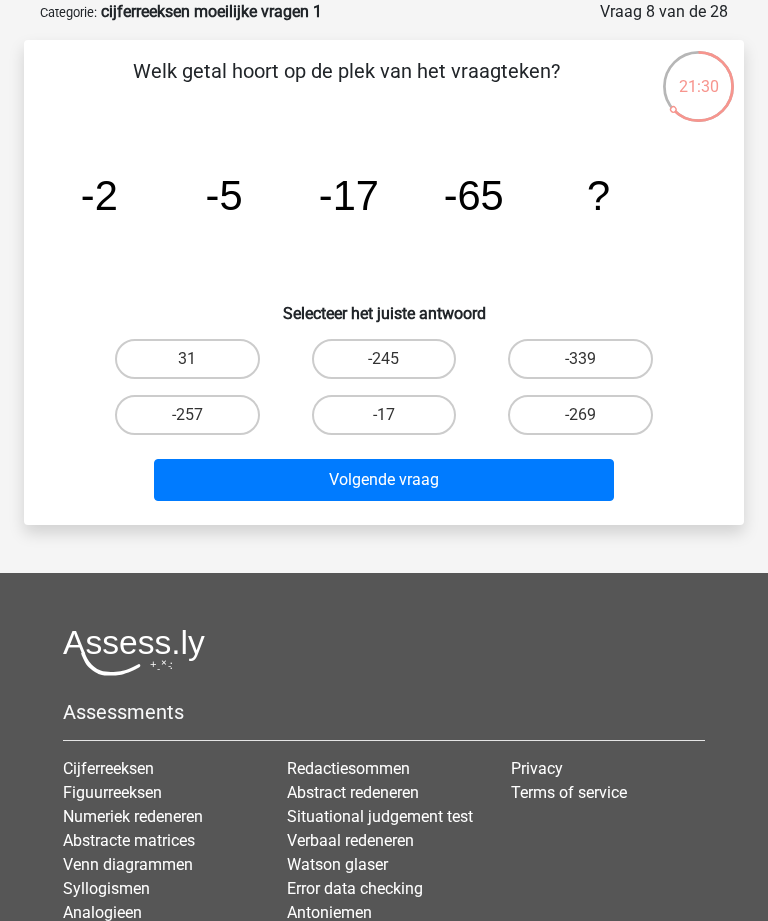 scroll, scrollTop: 102, scrollLeft: 0, axis: vertical 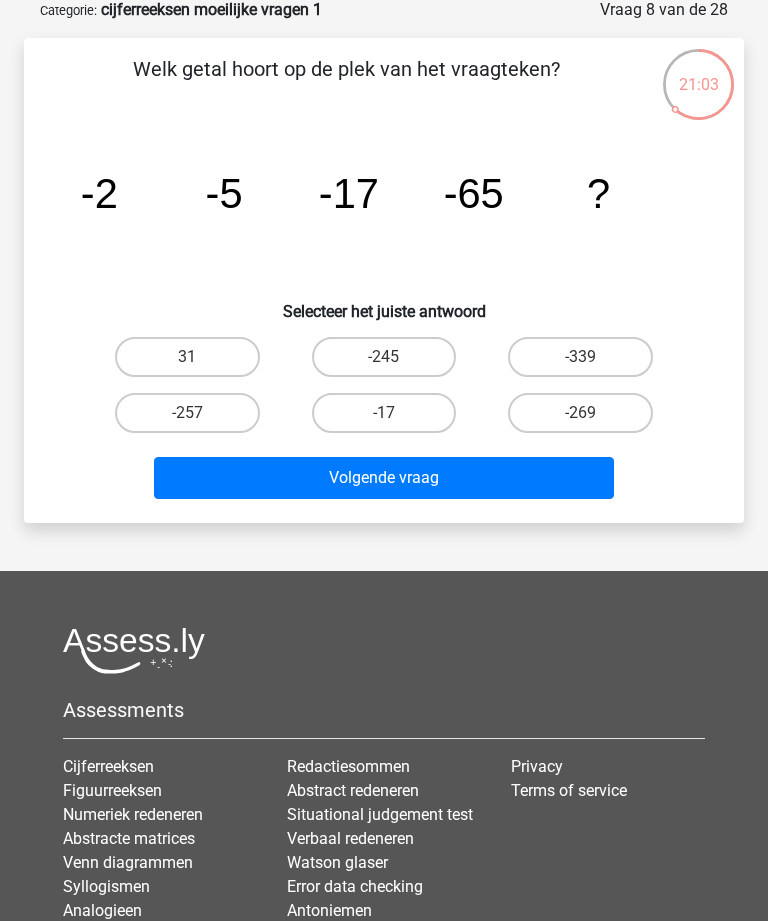 click on "-257" at bounding box center (187, 413) 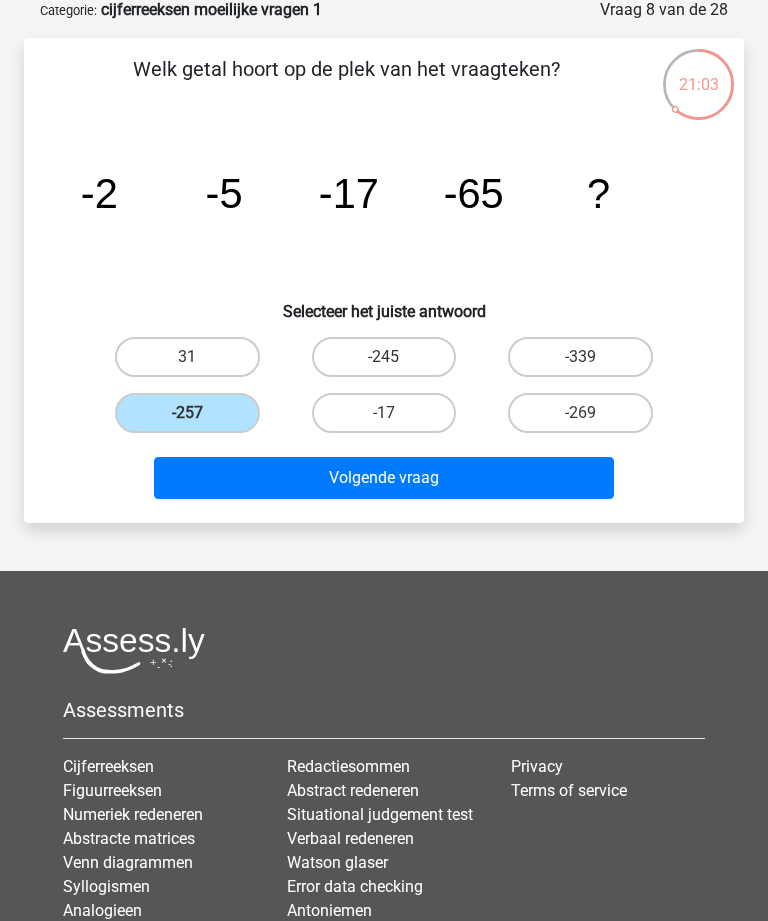click on "Volgende vraag" at bounding box center (383, 478) 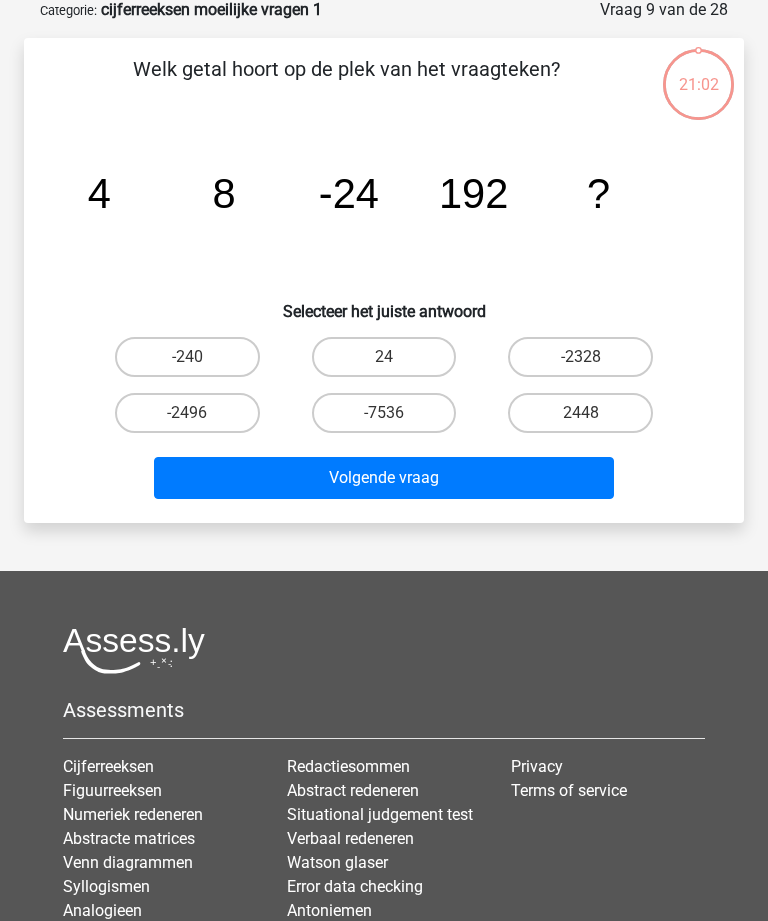 scroll, scrollTop: 100, scrollLeft: 0, axis: vertical 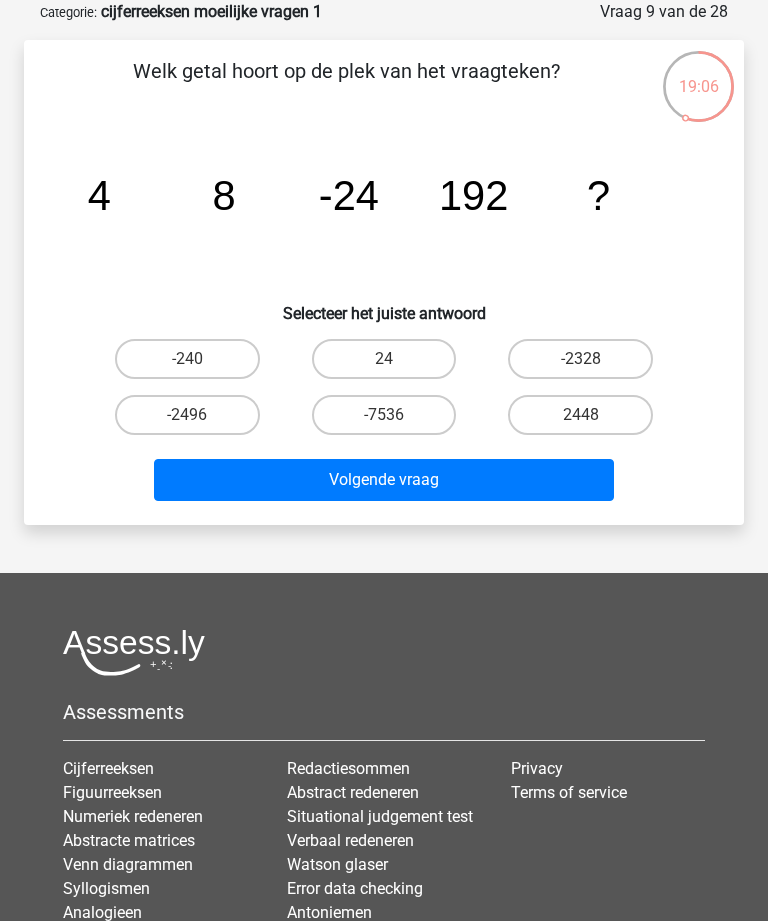 click on "24" at bounding box center [384, 359] 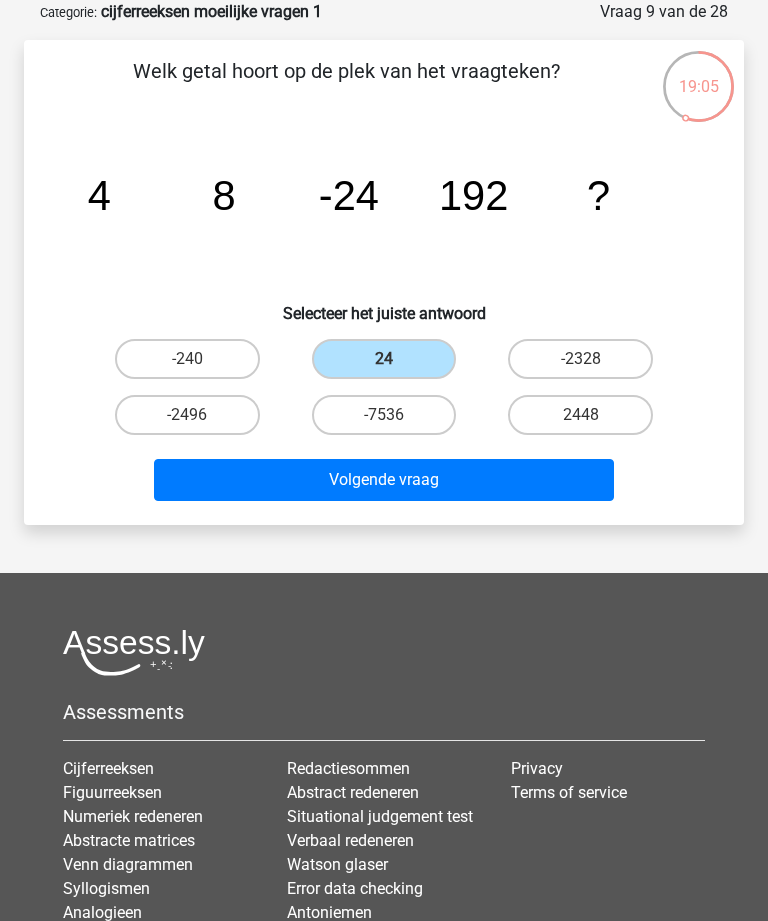 click on "Volgende vraag" at bounding box center [383, 480] 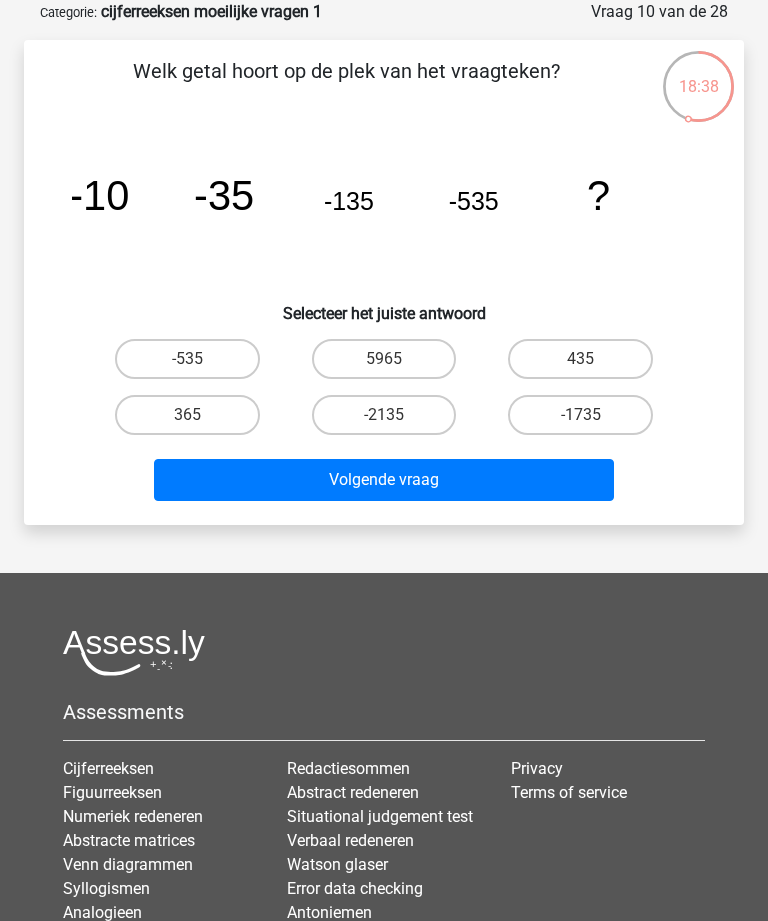 click on "-2135" at bounding box center [384, 415] 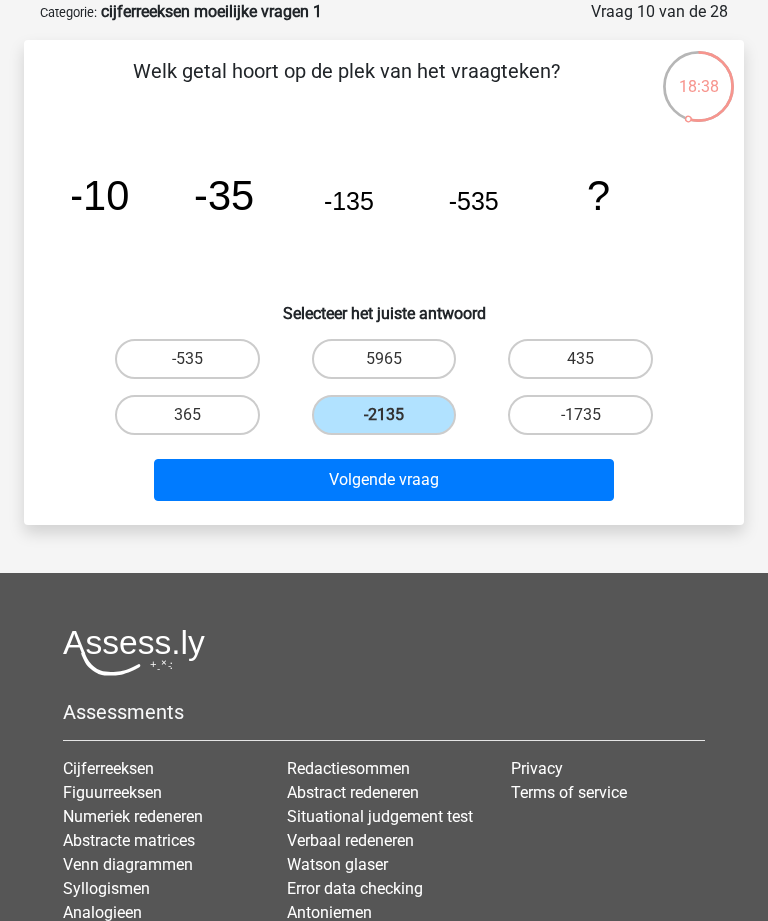 click on "Volgende vraag" at bounding box center (383, 480) 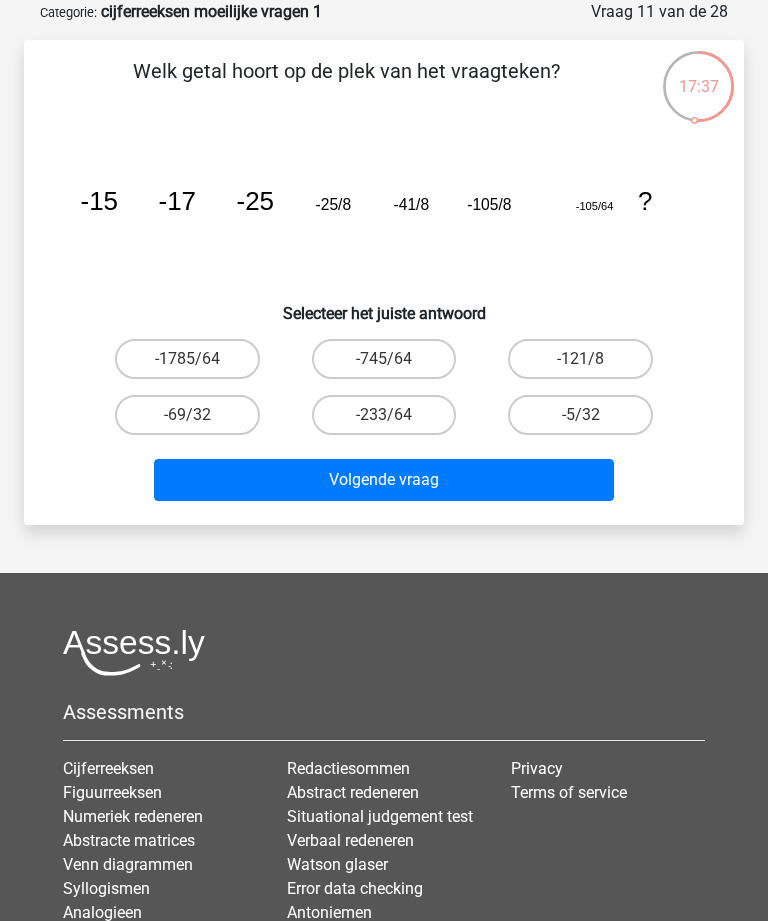 click on "-233/64" at bounding box center (384, 415) 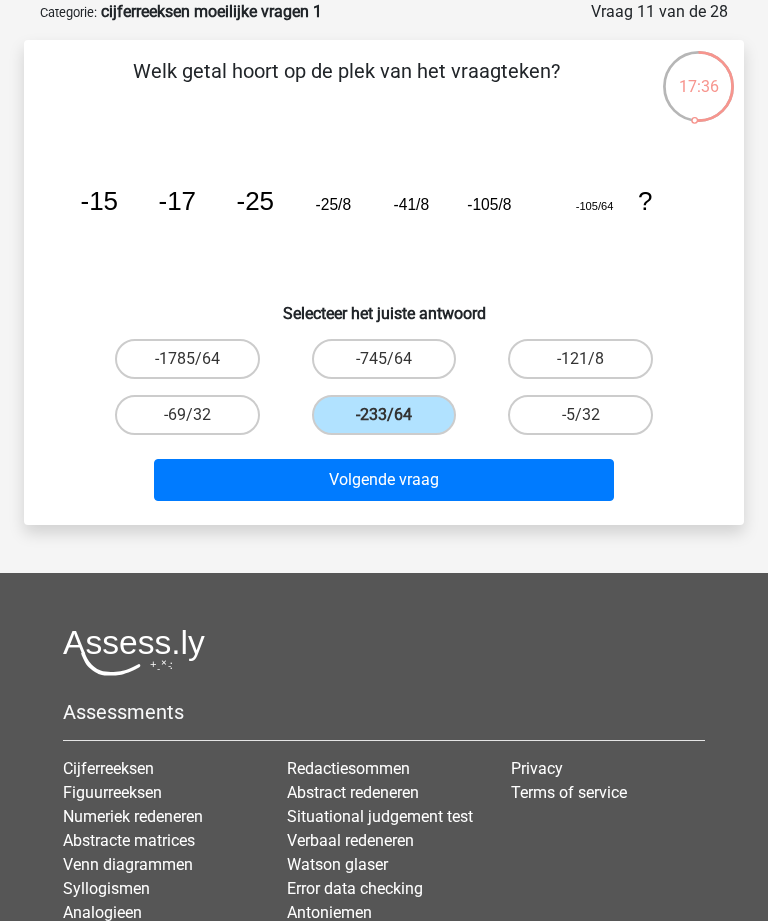 click on "Volgende vraag" at bounding box center [383, 480] 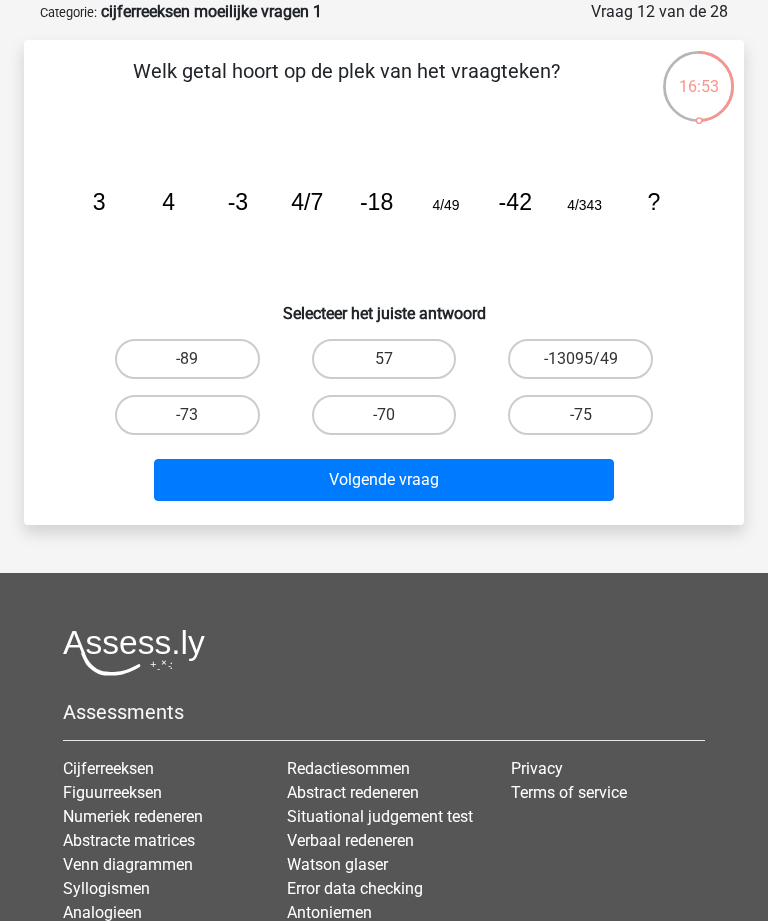 click on "-75" at bounding box center (580, 415) 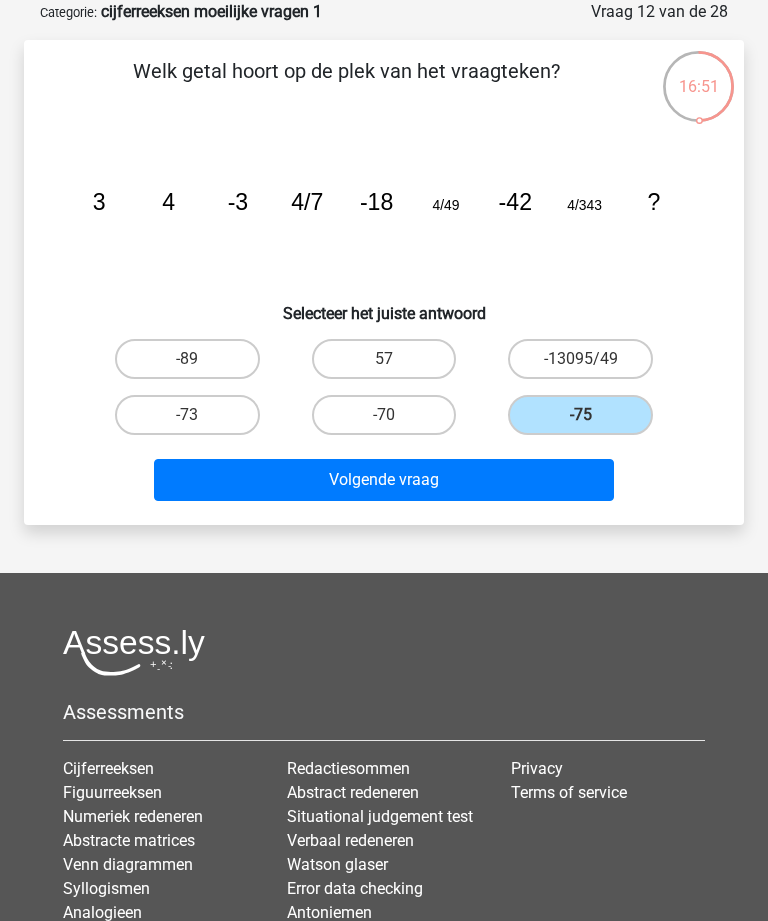 click on "Volgende vraag" at bounding box center (383, 480) 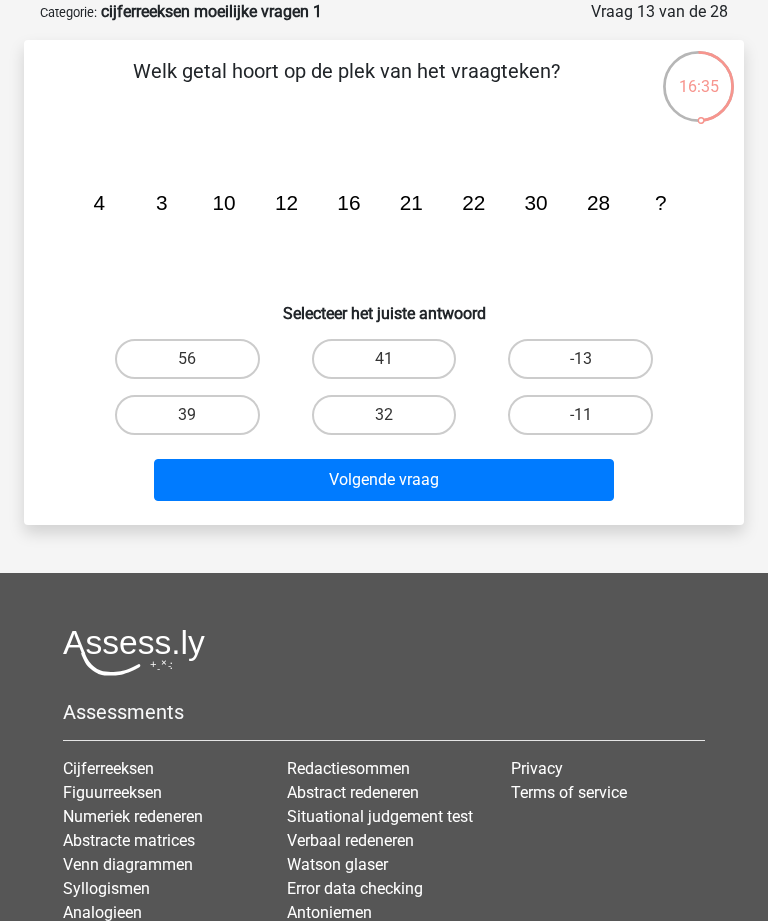 click on "39" at bounding box center (187, 415) 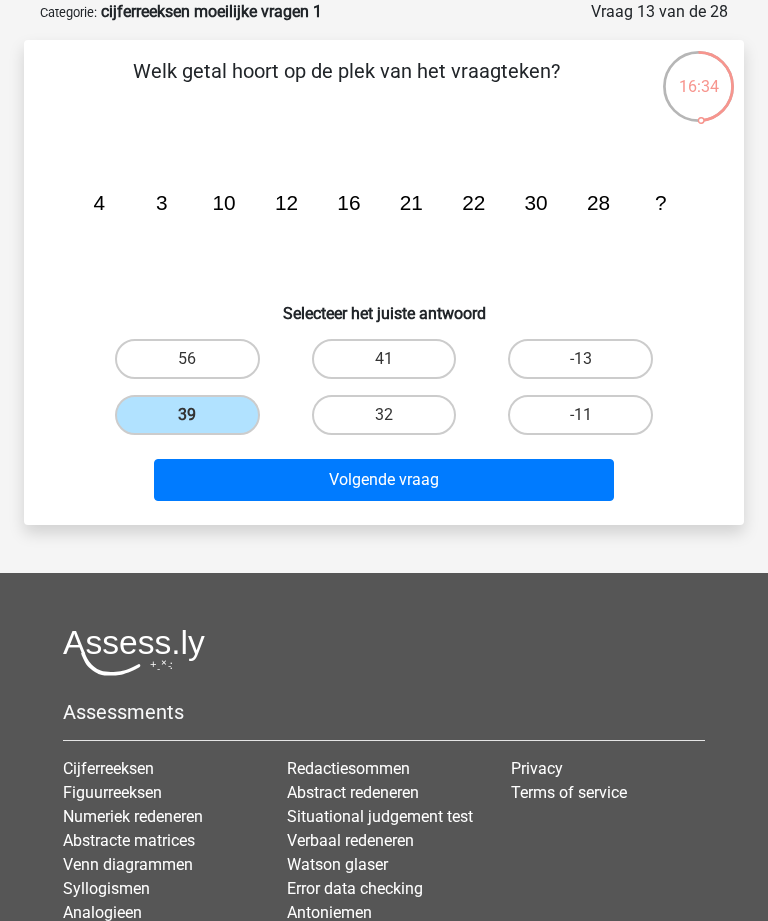 click on "Volgende vraag" at bounding box center [383, 480] 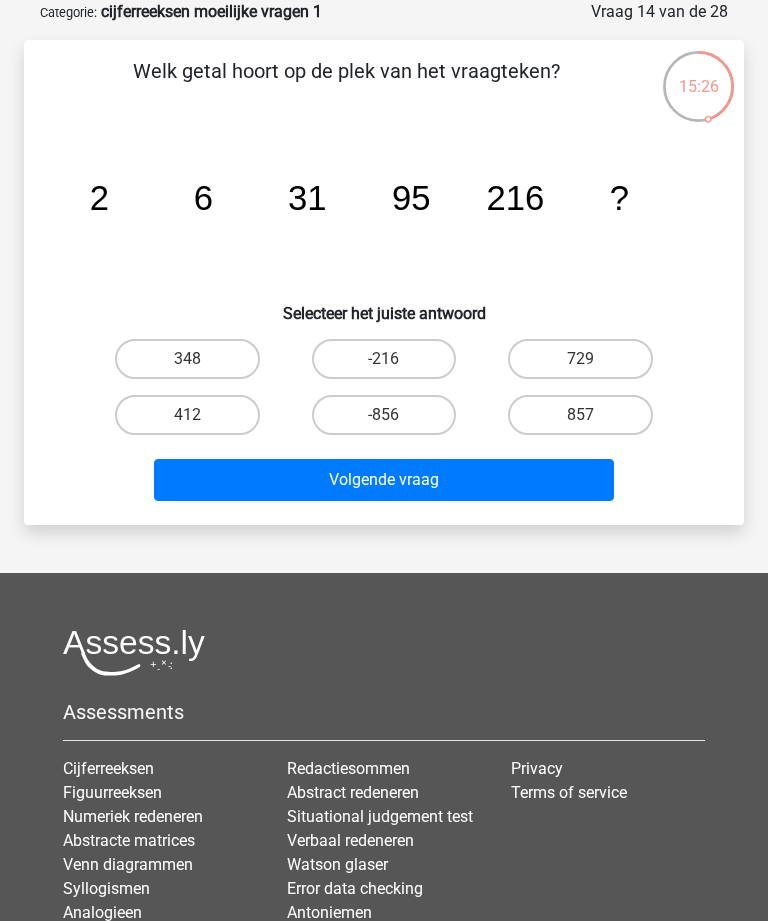 click on "412" at bounding box center [187, 415] 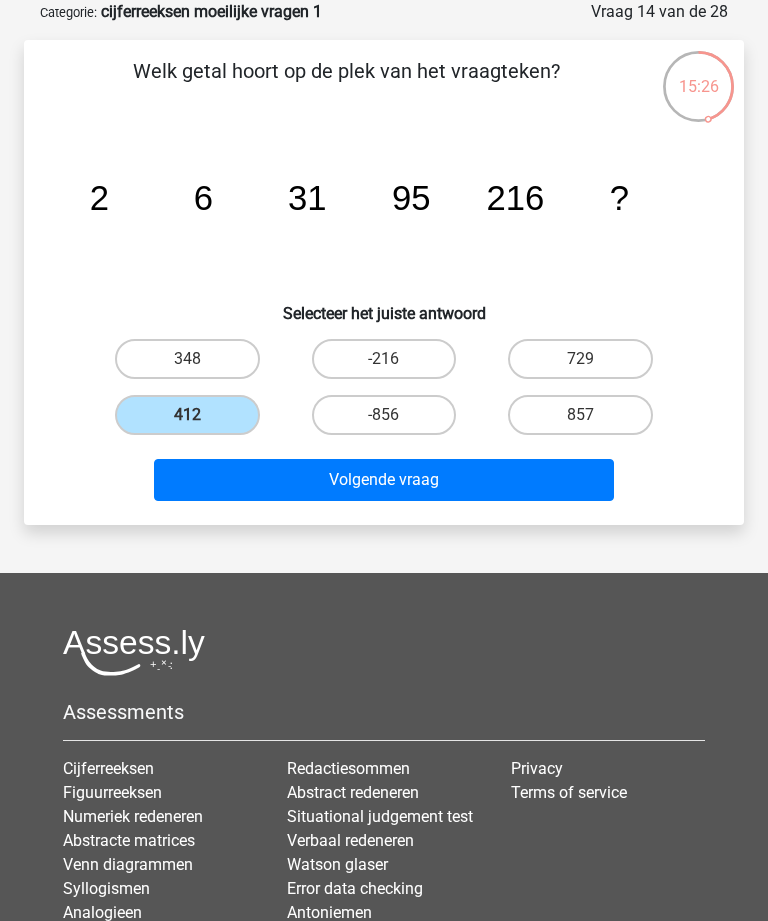 click on "Volgende vraag" at bounding box center [383, 480] 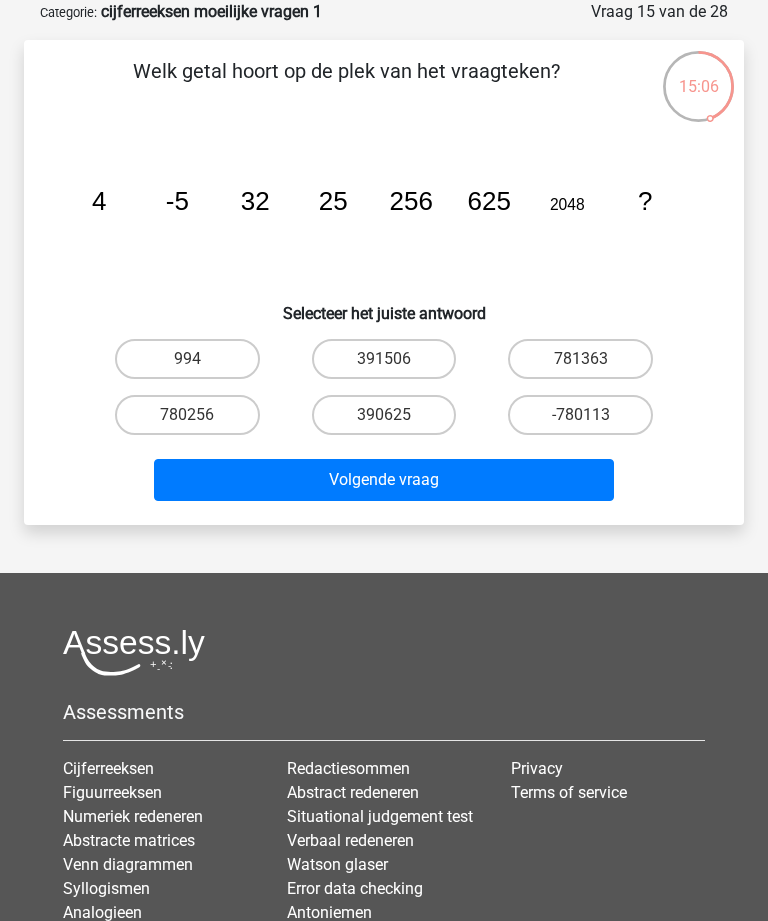 click on "390625" at bounding box center [384, 415] 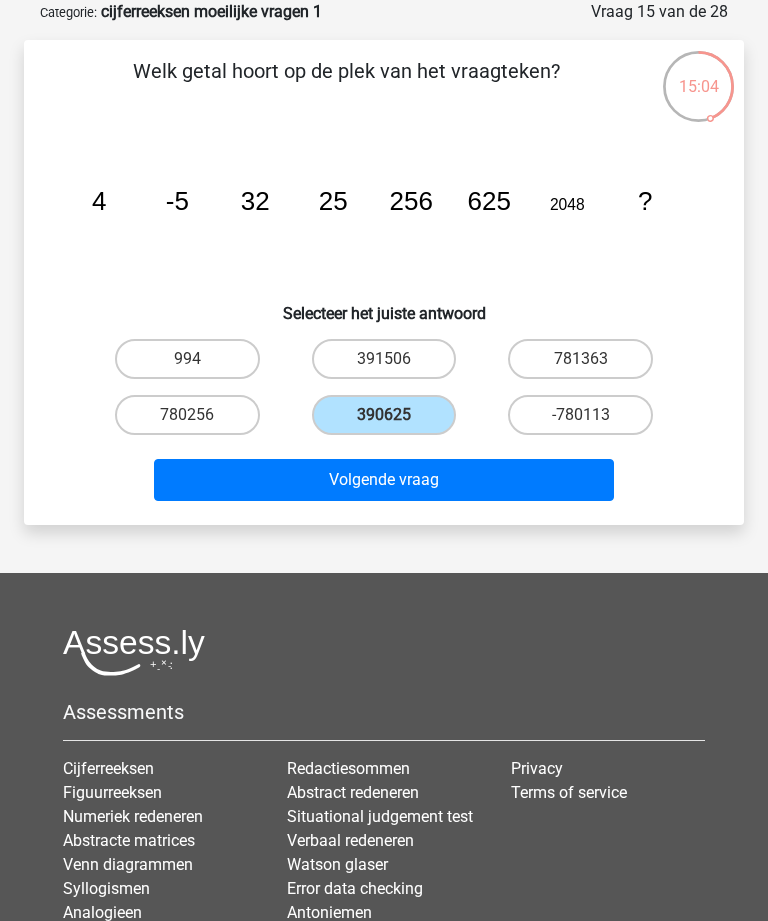 click on "Volgende vraag" at bounding box center [383, 480] 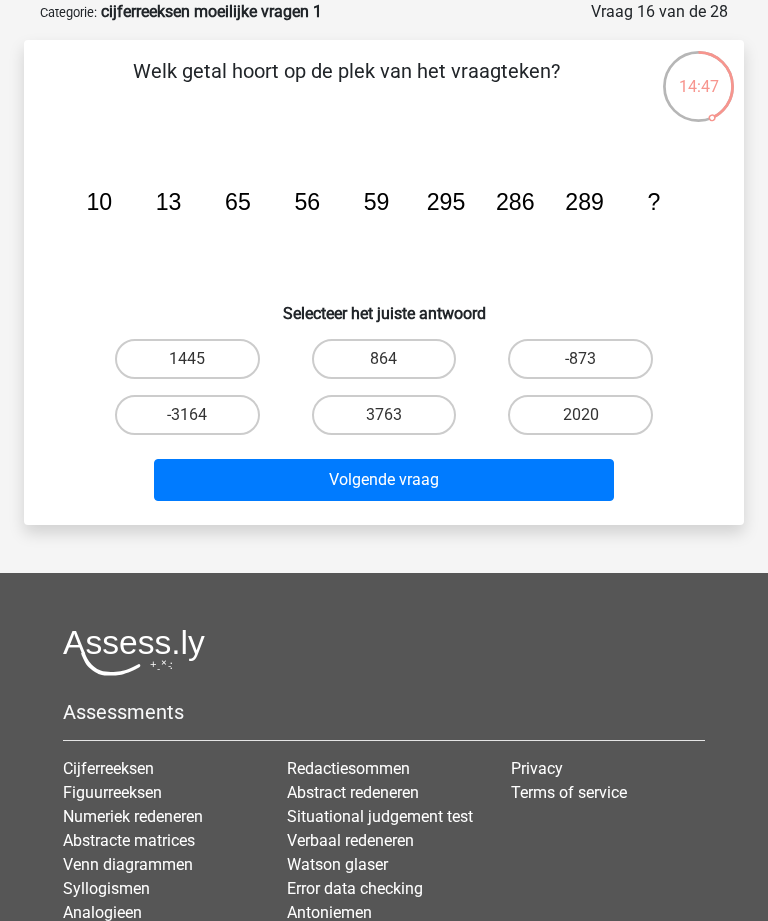 click on "1445" at bounding box center [187, 359] 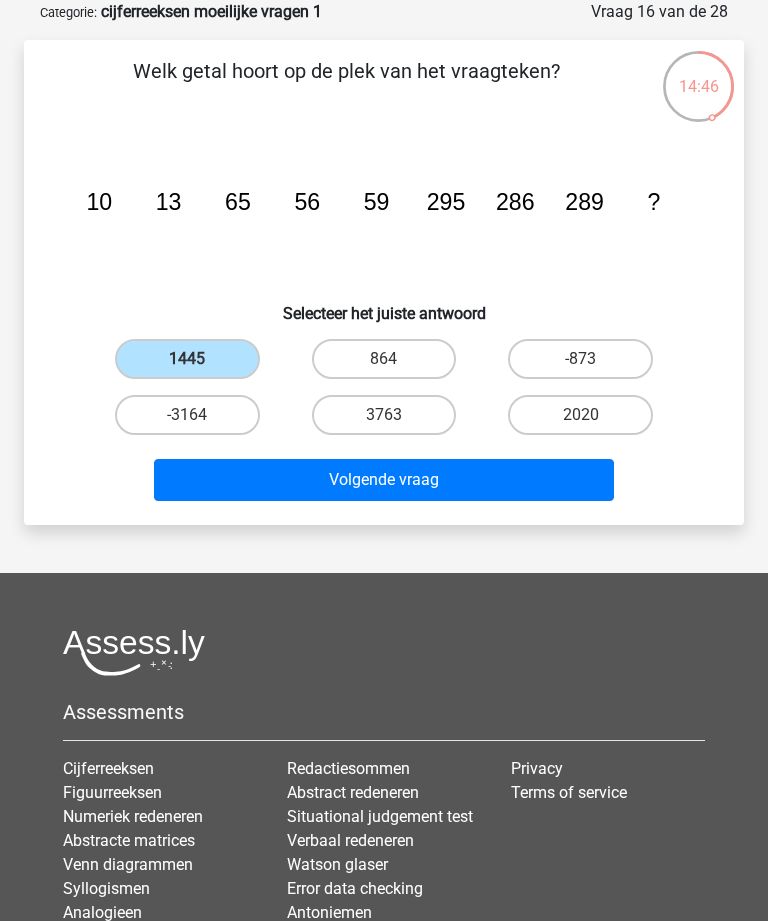 click on "Volgende vraag" at bounding box center (383, 480) 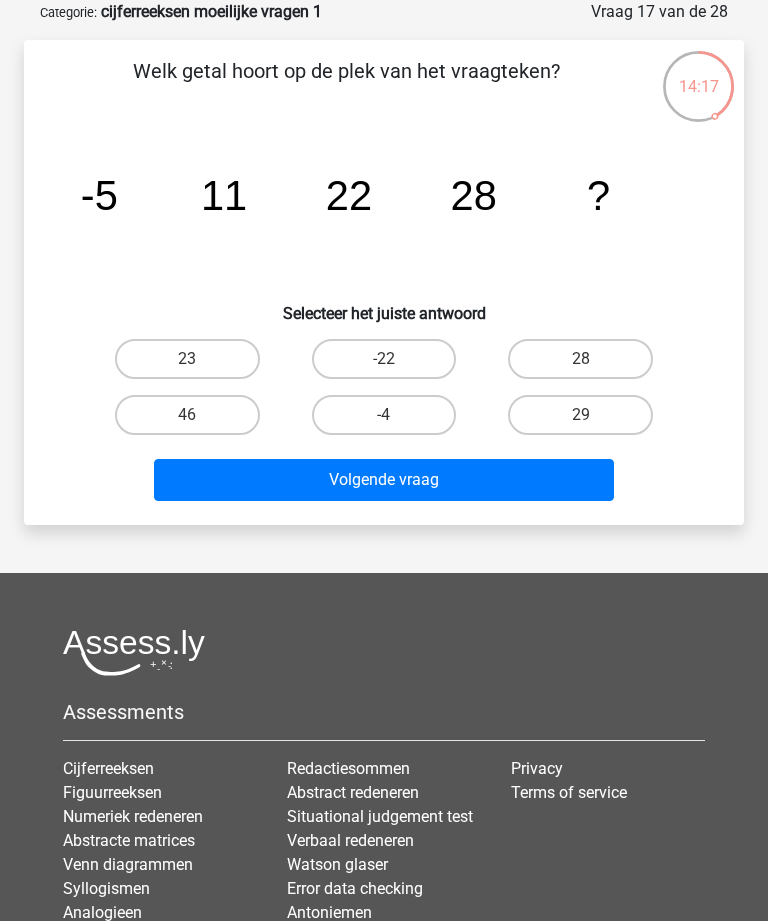 click on "29" at bounding box center (580, 415) 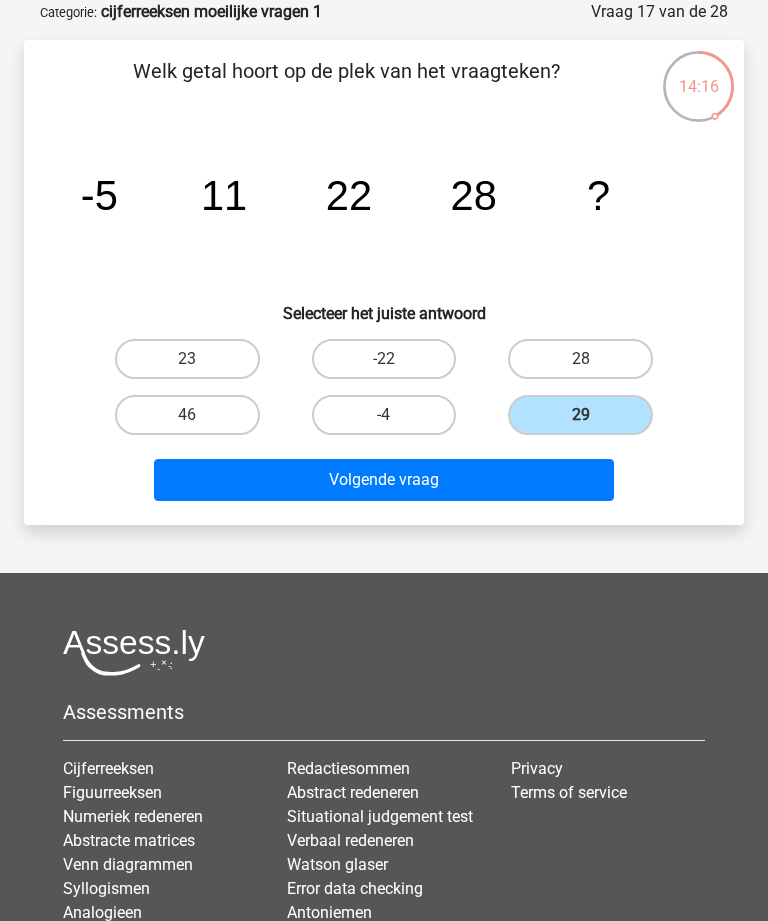 click on "Volgende vraag" at bounding box center (383, 480) 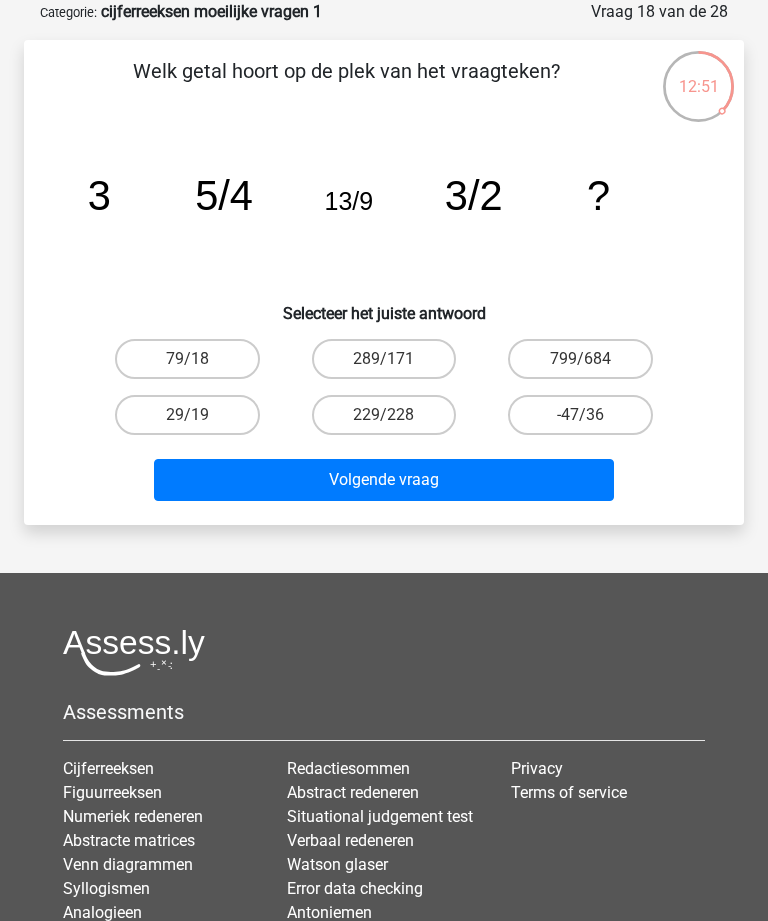 click on "29/19" at bounding box center [187, 415] 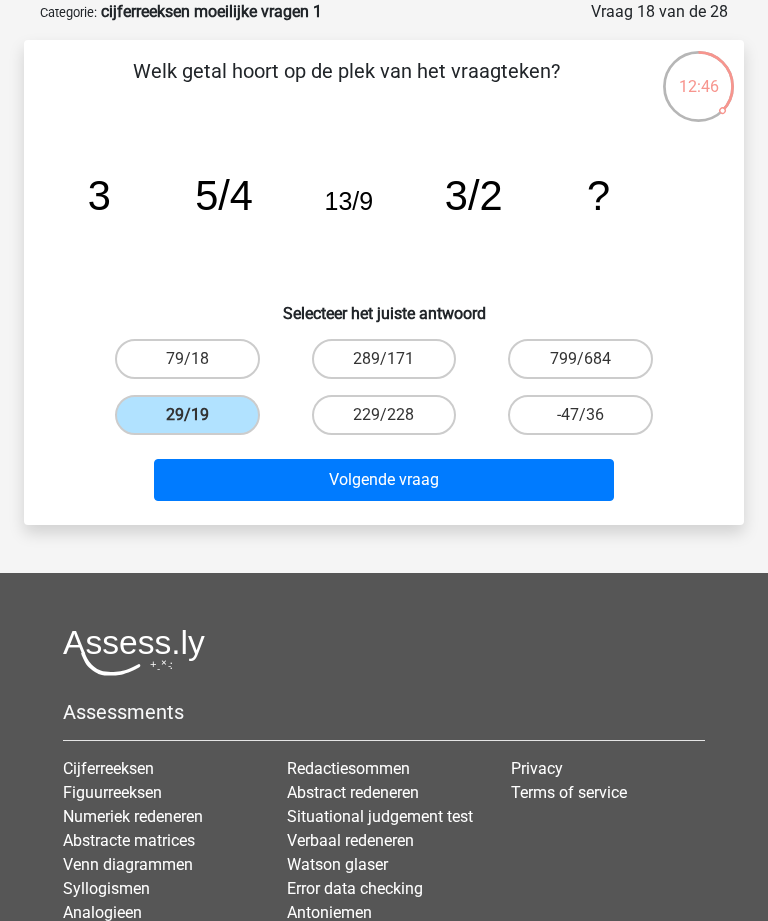 click on "Volgende vraag" at bounding box center [383, 480] 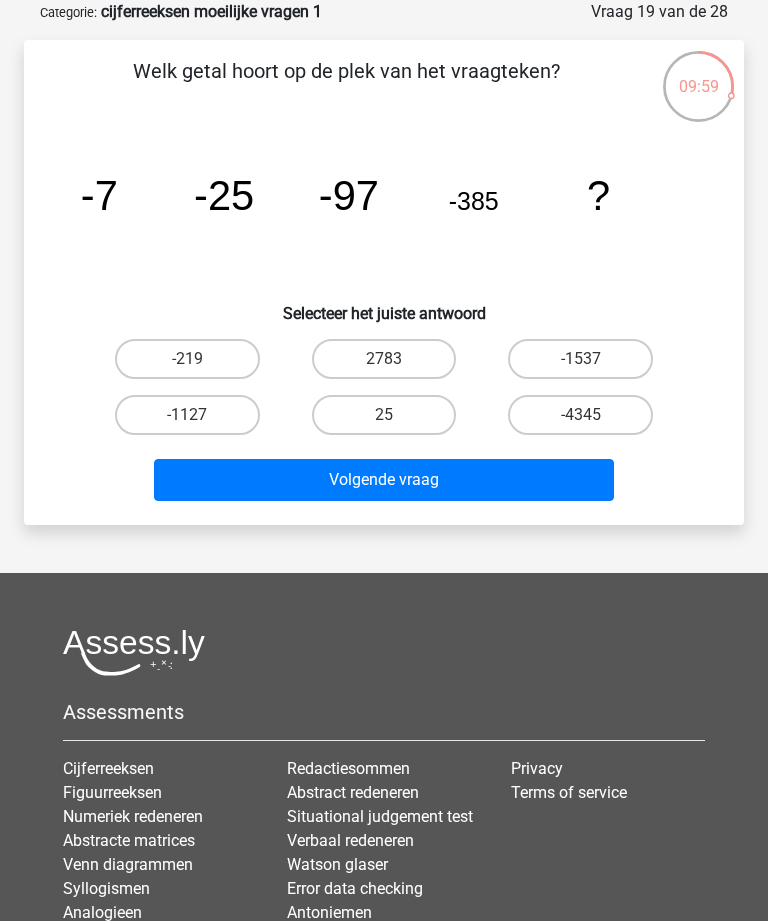 click on "-1537" at bounding box center (580, 359) 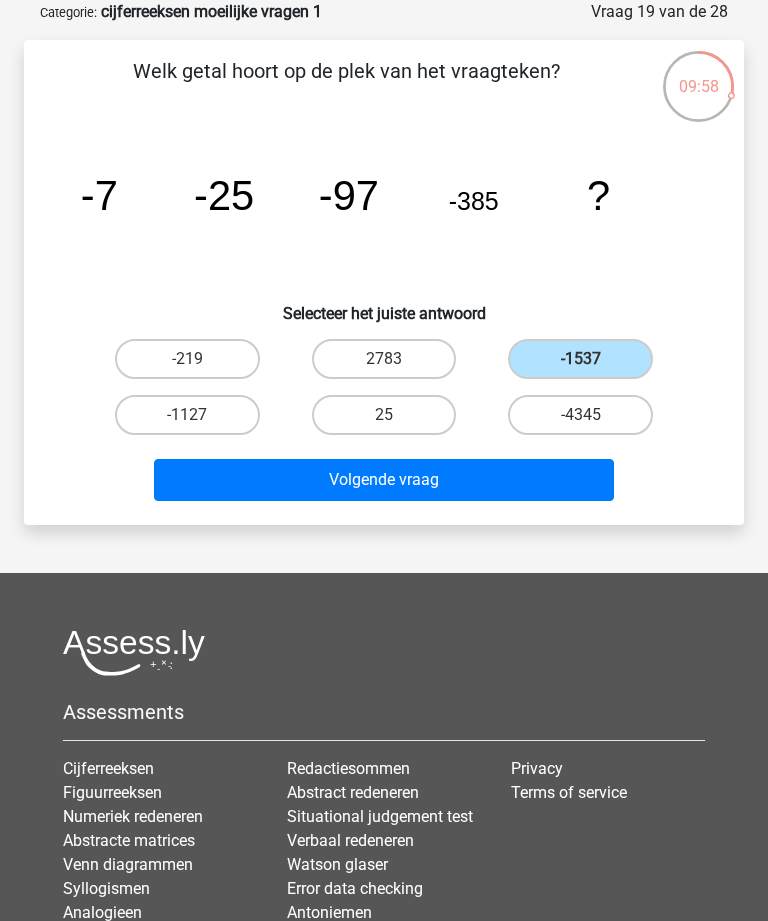 click on "Volgende vraag" at bounding box center (383, 480) 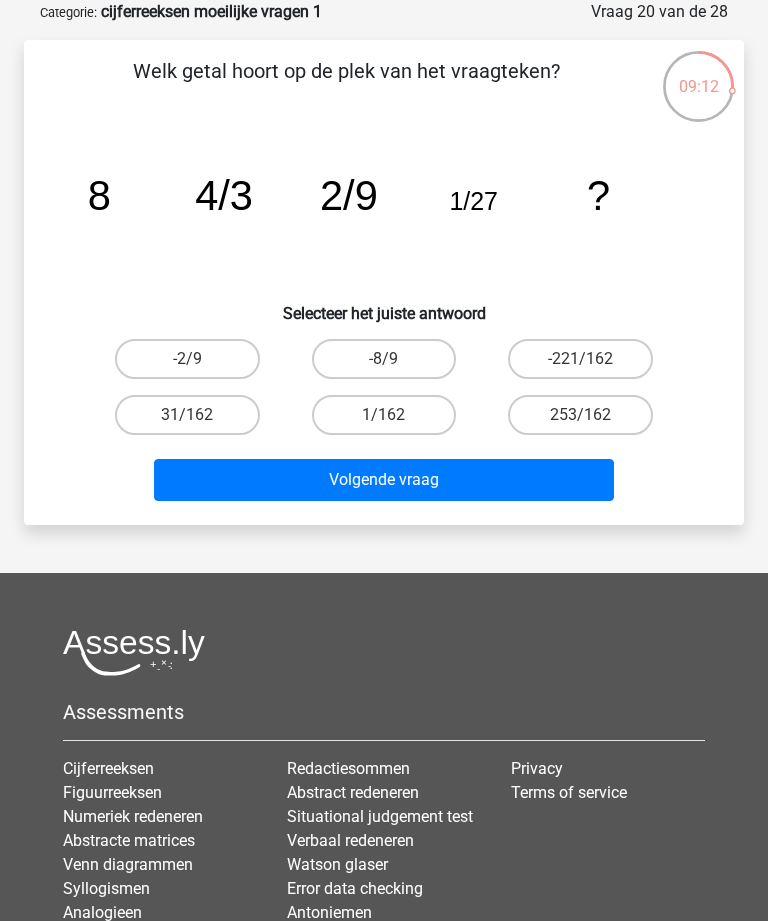 click on "1/162" at bounding box center [384, 415] 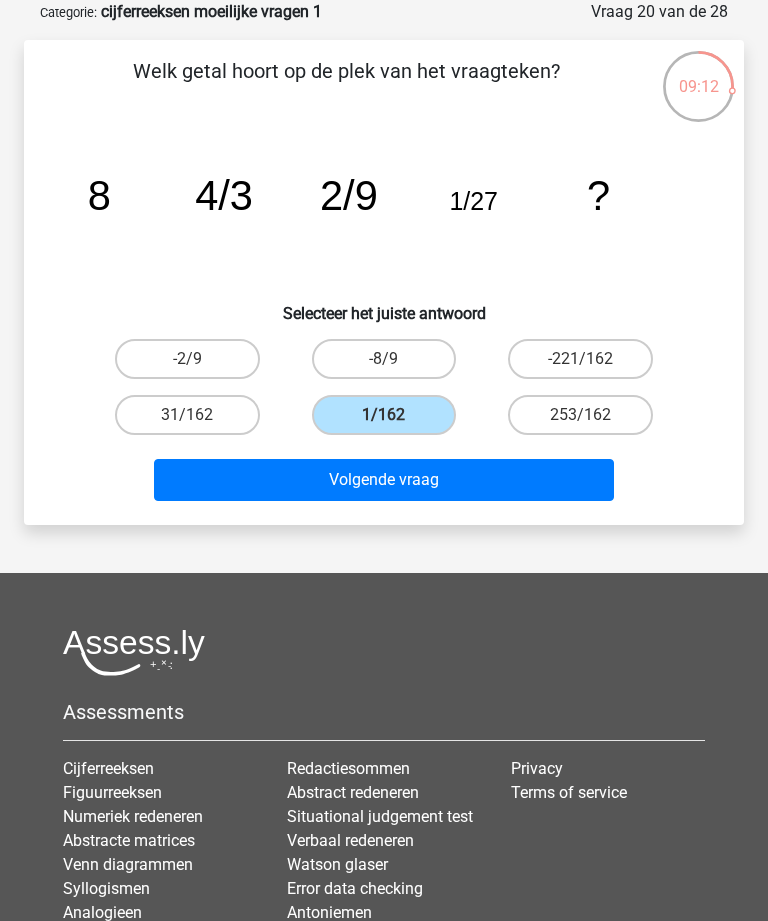 click on "Volgende vraag" at bounding box center [383, 480] 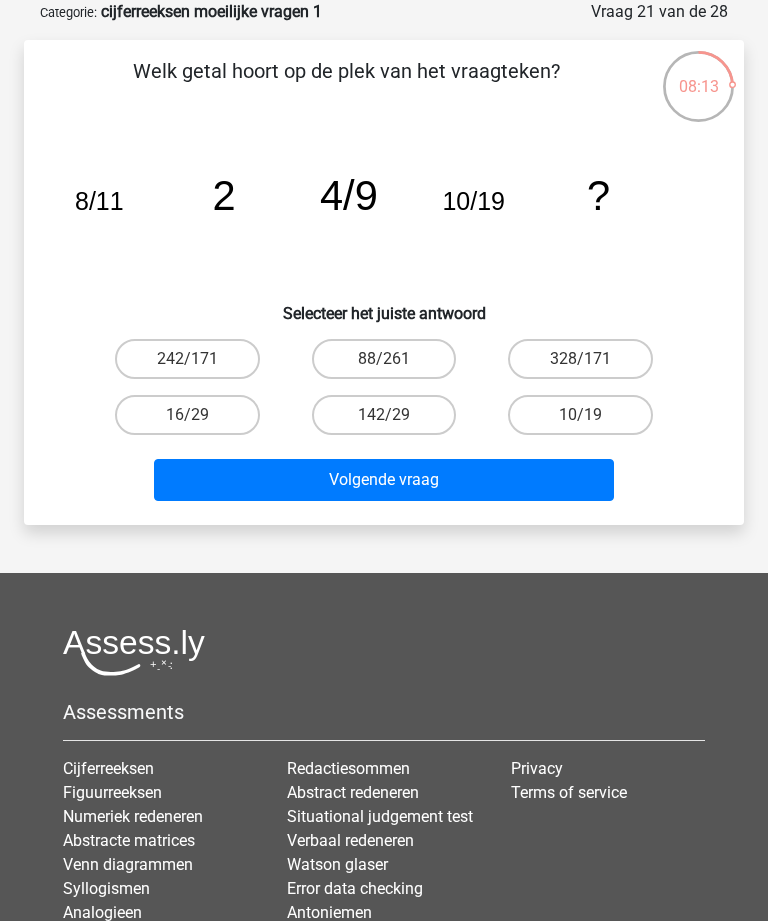 click on "16/29" at bounding box center (187, 415) 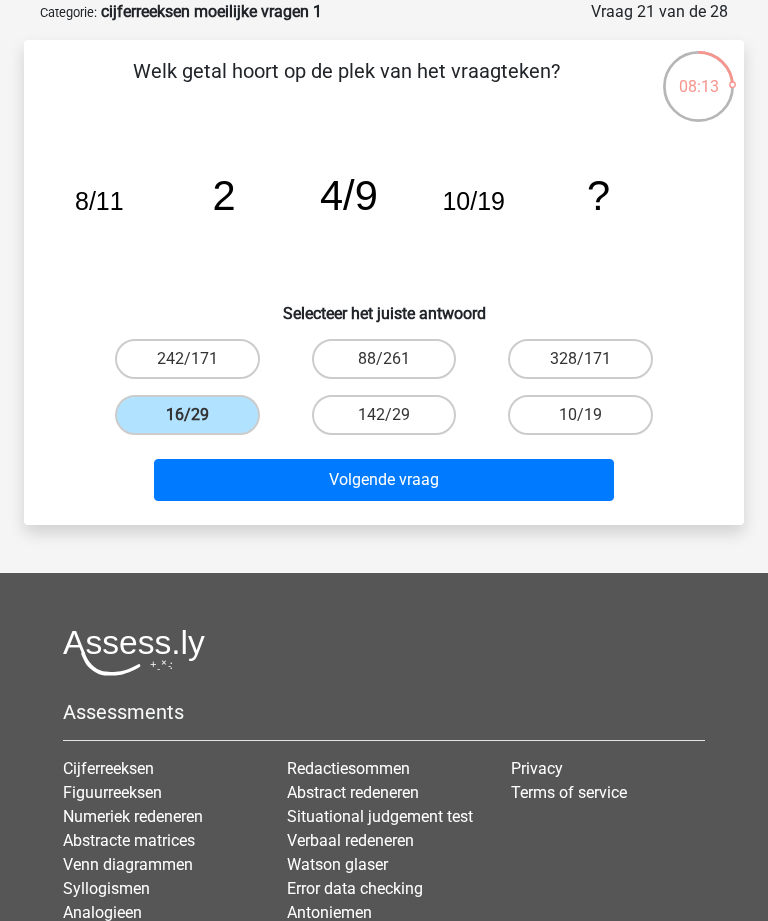 click on "Volgende vraag" at bounding box center (383, 480) 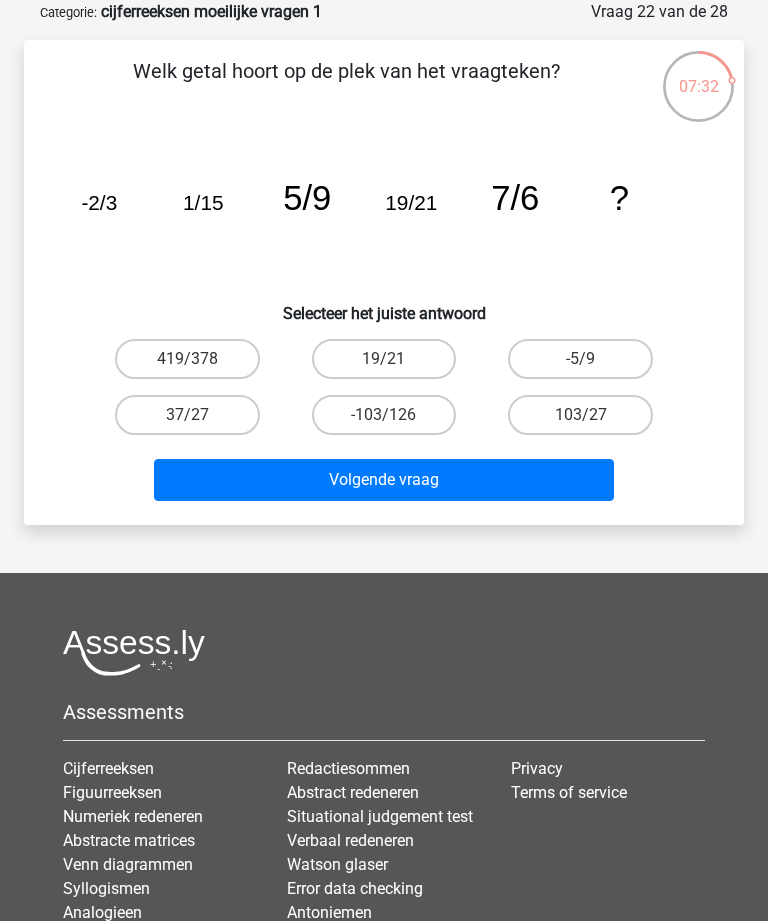 click on "37/27" at bounding box center [187, 415] 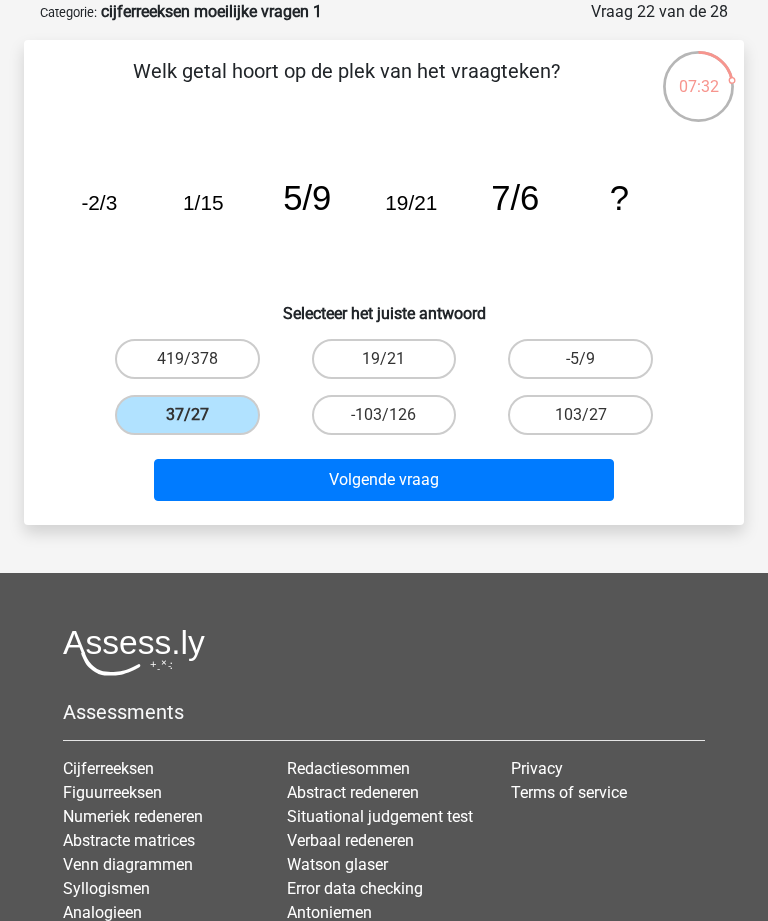 click on "Volgende vraag" at bounding box center (383, 480) 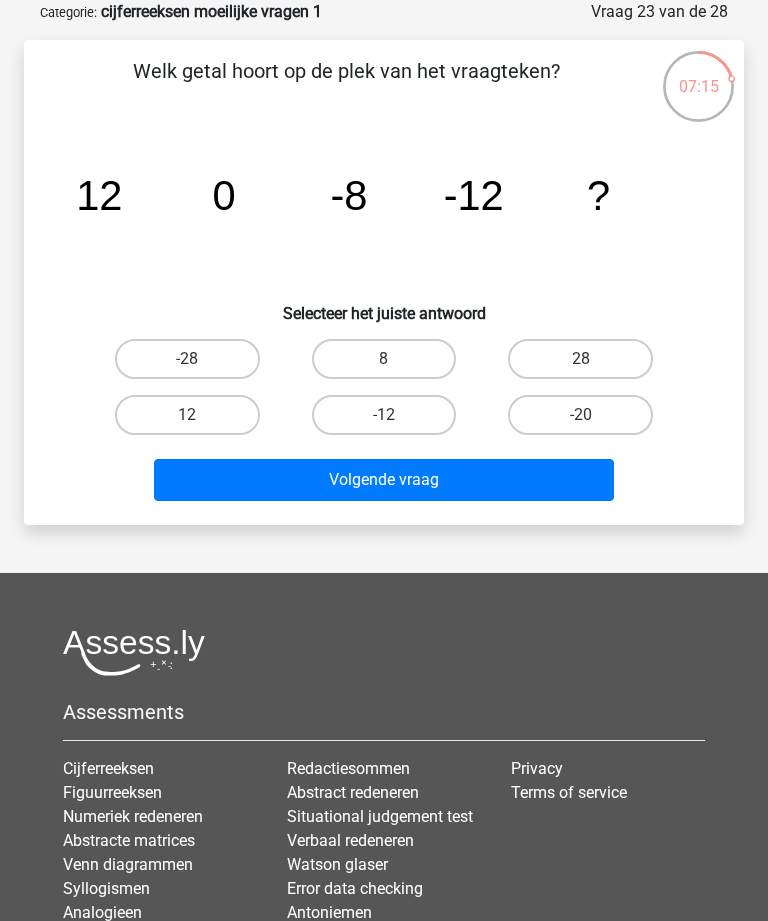 click on "-12" at bounding box center (384, 415) 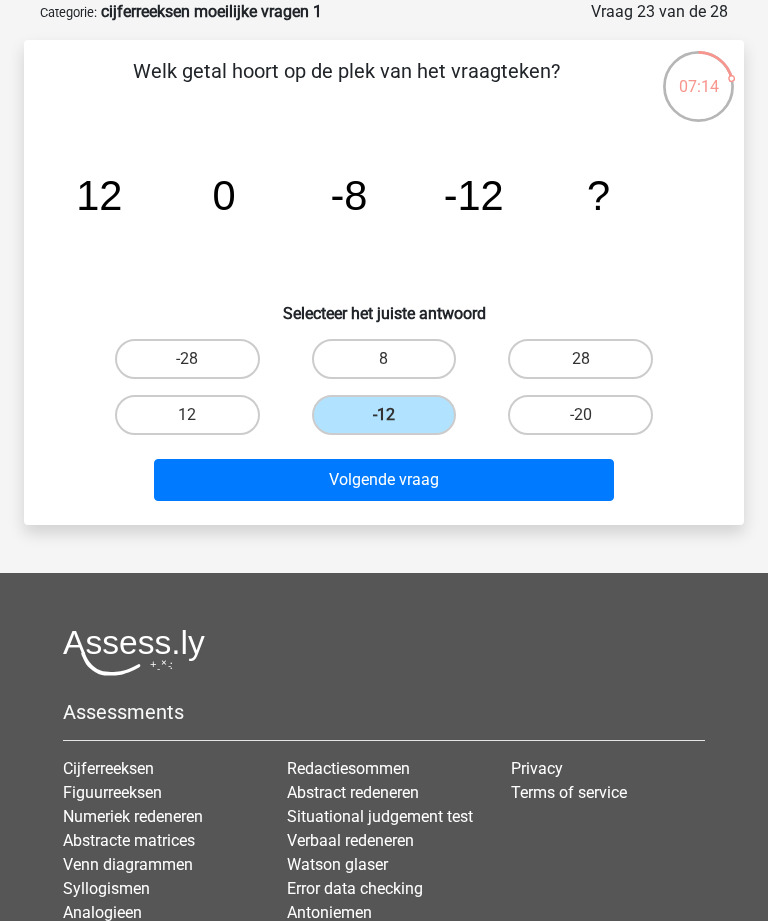 click on "Volgende vraag" at bounding box center (383, 480) 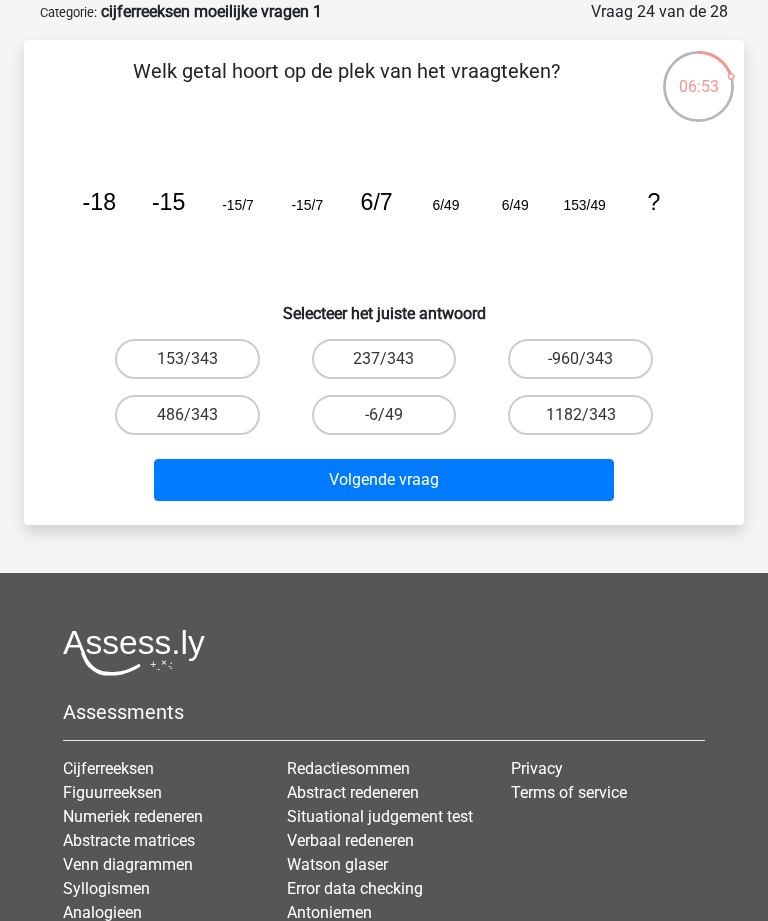 click on "153/343" at bounding box center (187, 359) 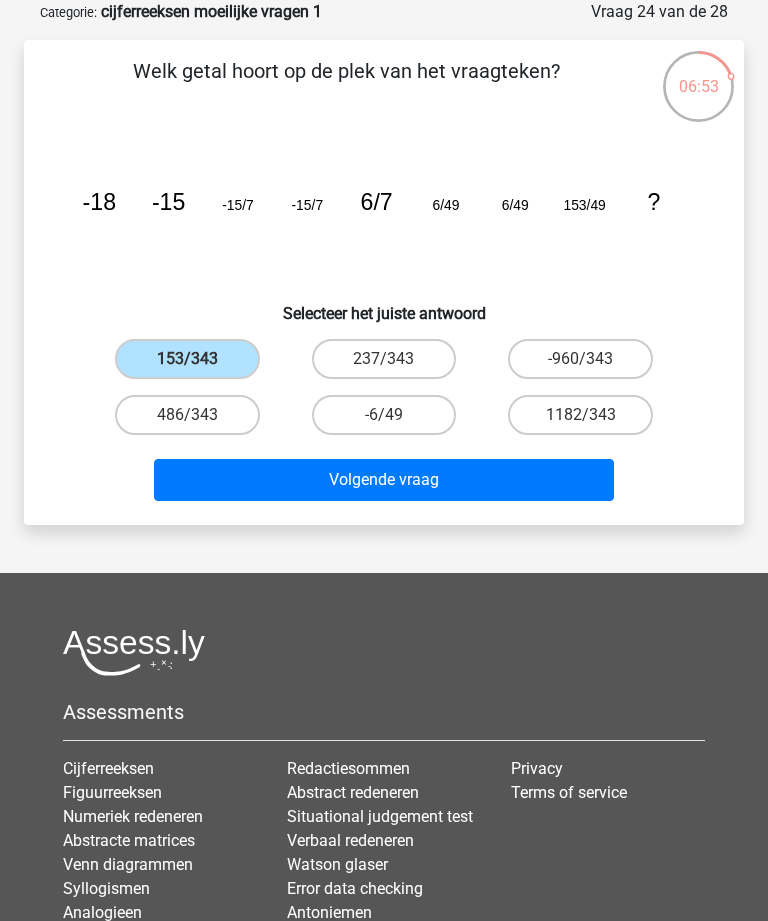 click on "Volgende vraag" at bounding box center (383, 480) 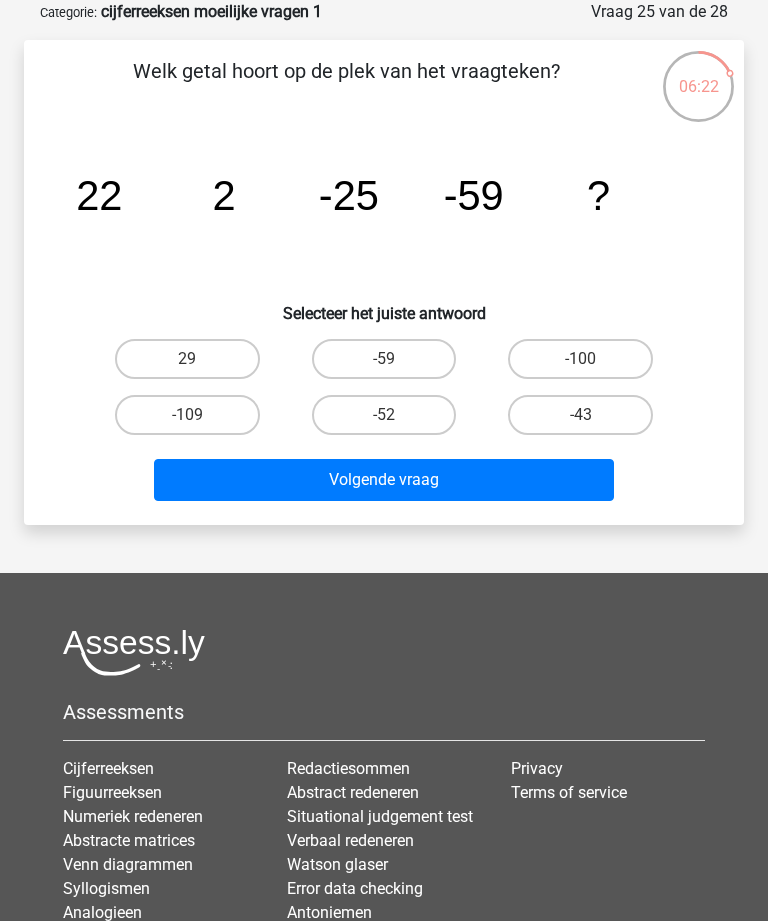 click on "-100" at bounding box center [580, 359] 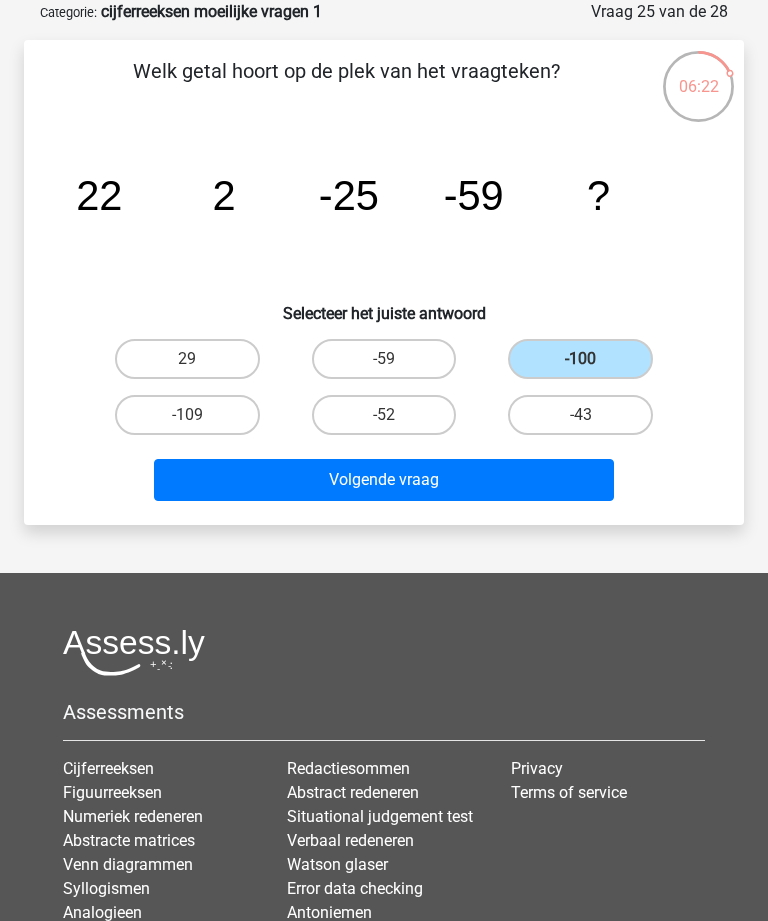 click on "Volgende vraag" at bounding box center (383, 480) 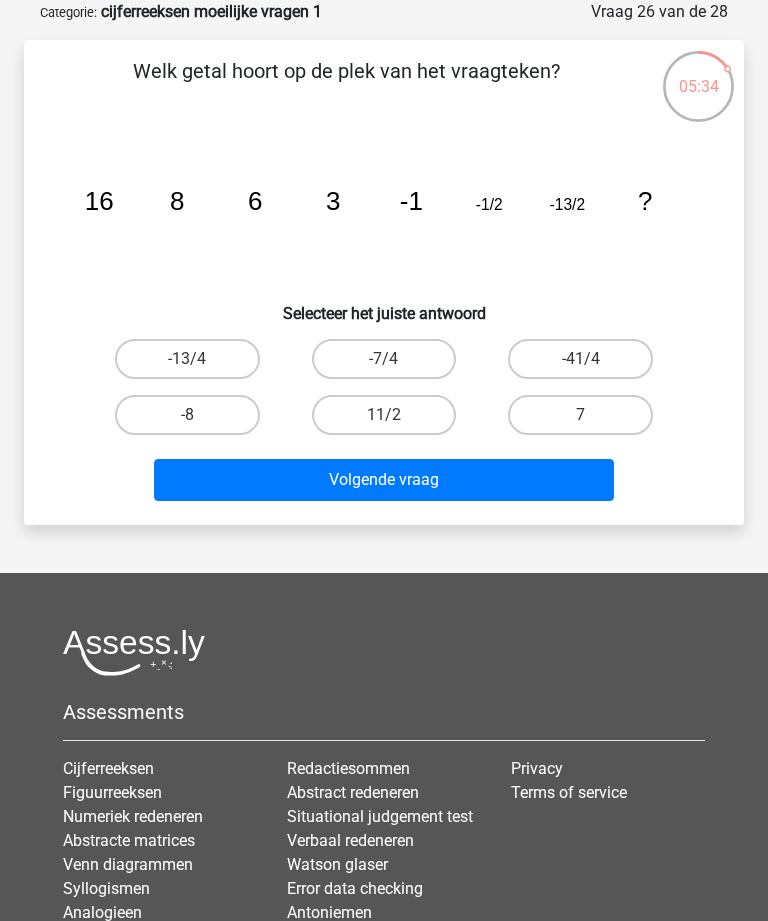 click on "-13/4" at bounding box center (187, 359) 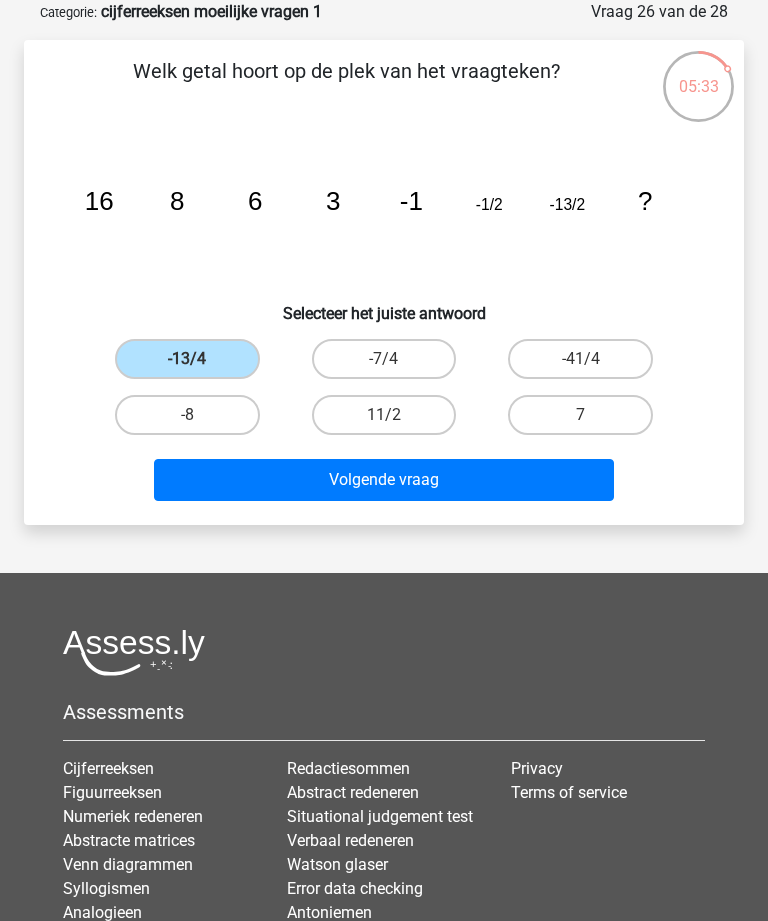 click on "Volgende vraag" at bounding box center (383, 480) 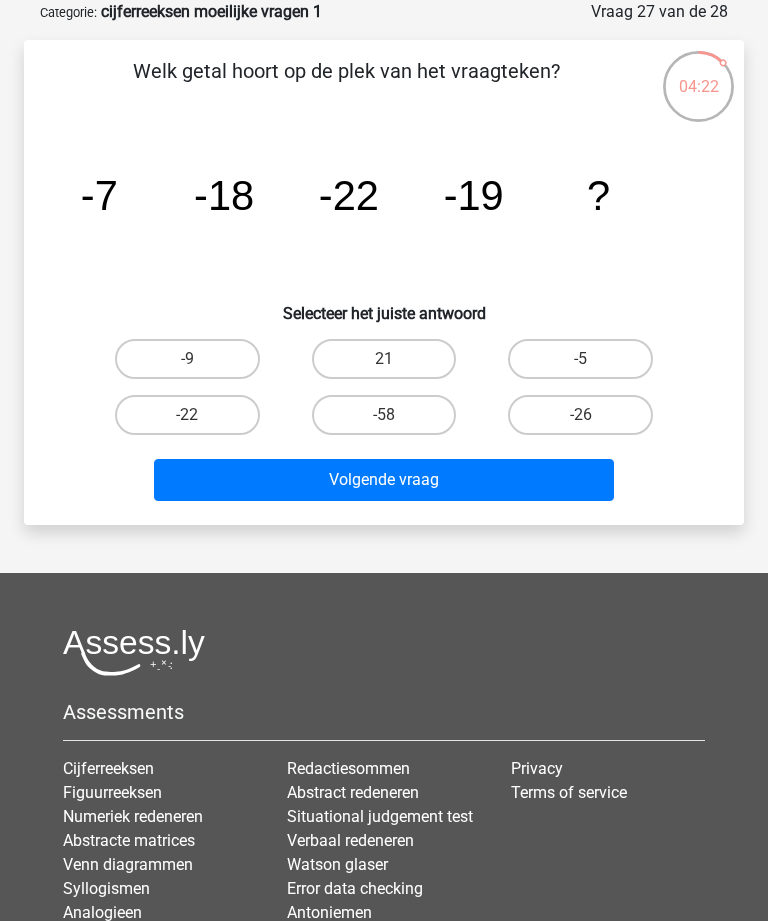 click on "-26" at bounding box center [580, 415] 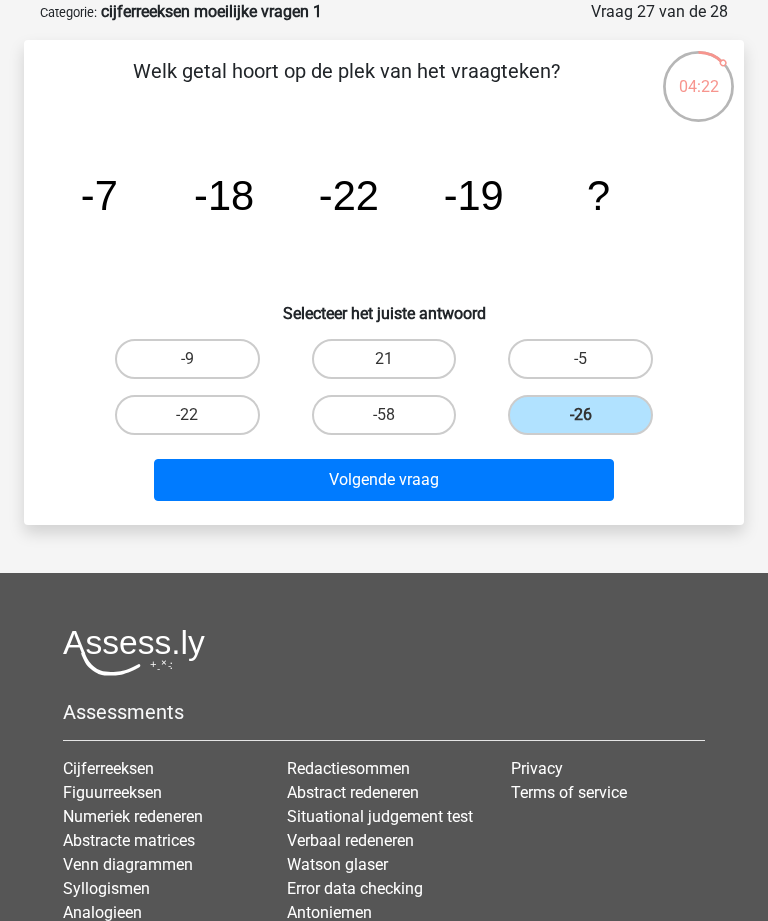 click on "Volgende vraag" at bounding box center [383, 480] 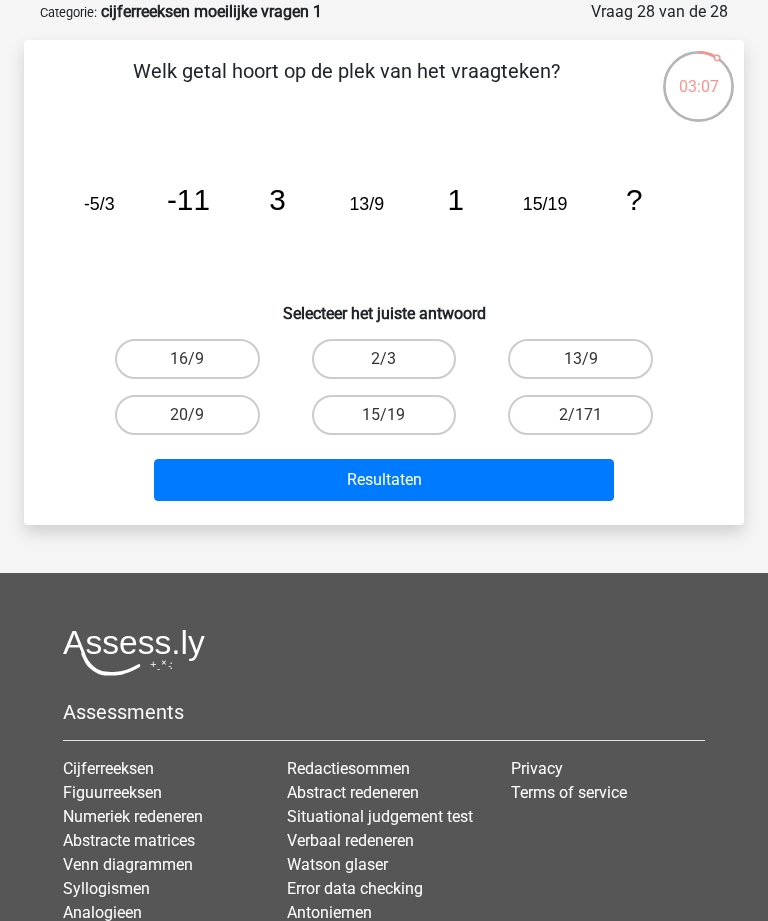 scroll, scrollTop: 98, scrollLeft: 0, axis: vertical 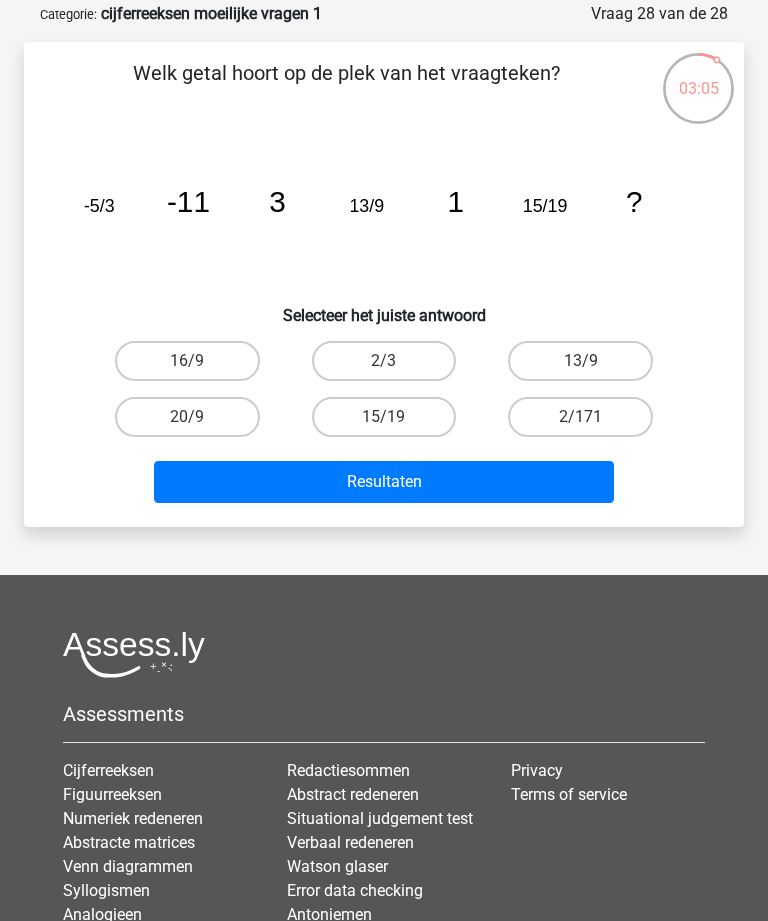 click on "Resultaten" at bounding box center [383, 482] 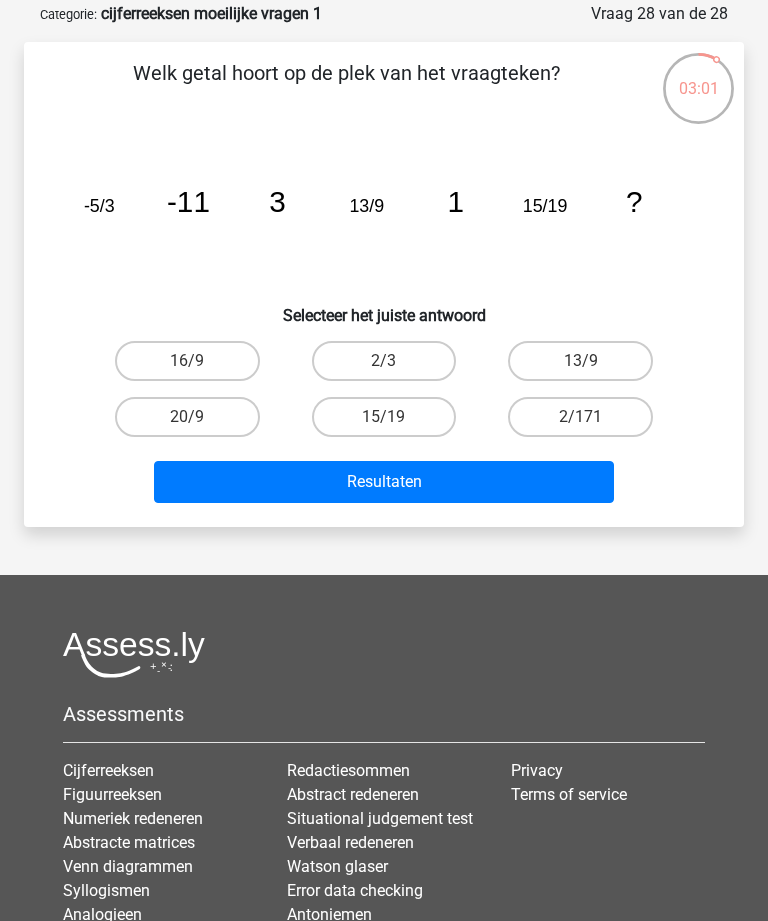 click on "13/9" at bounding box center (580, 361) 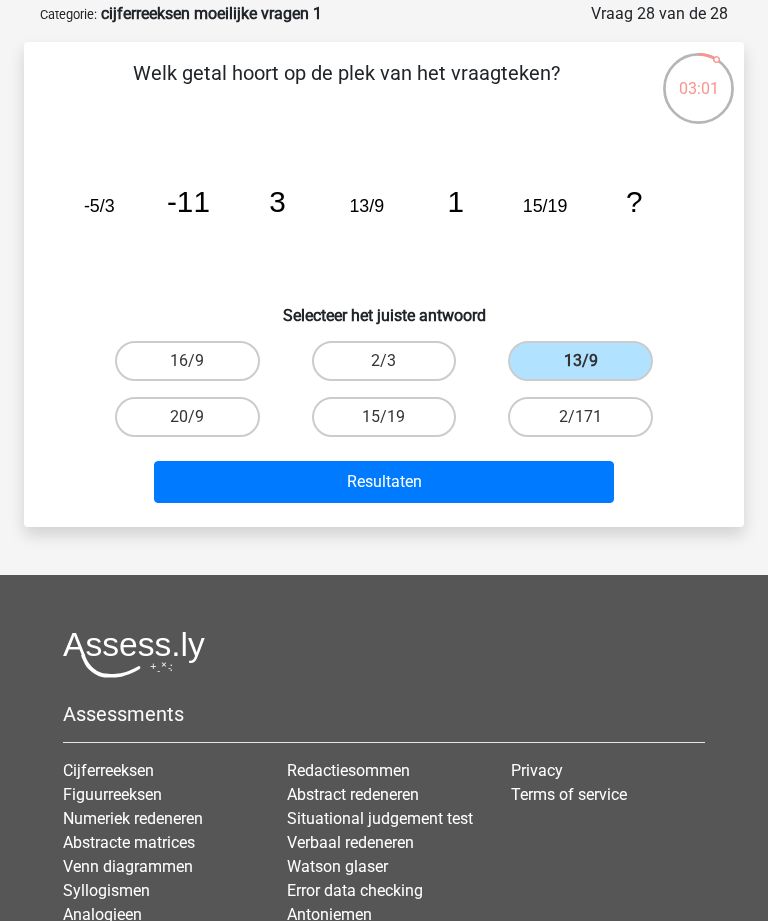 click on "Resultaten" at bounding box center (383, 482) 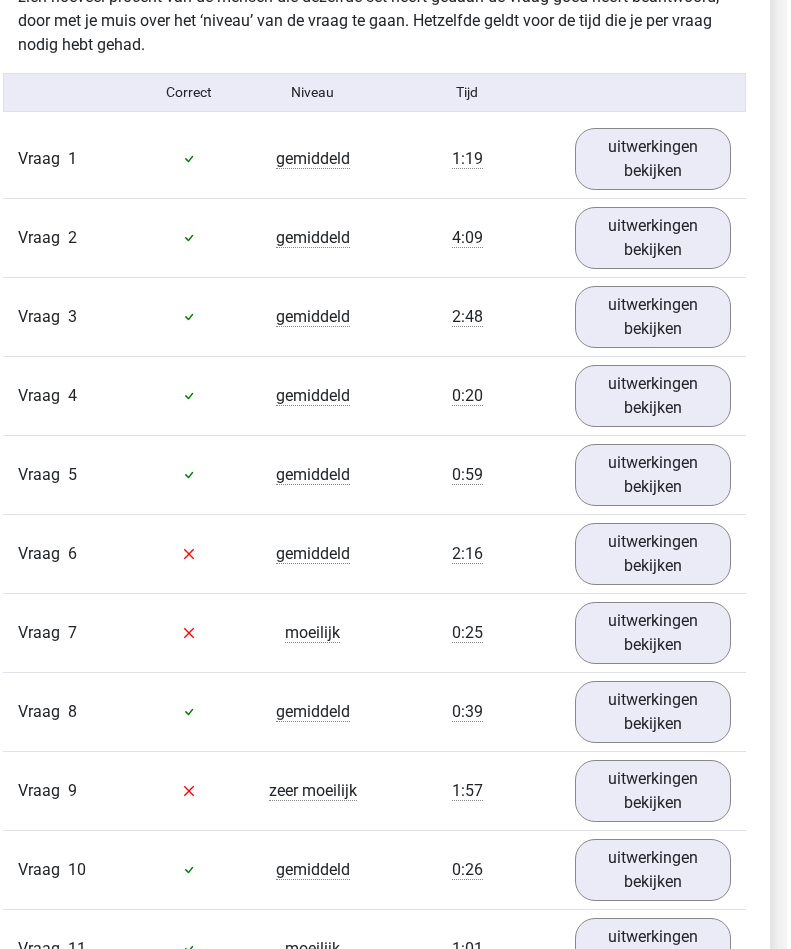 scroll, scrollTop: 1307, scrollLeft: 17, axis: both 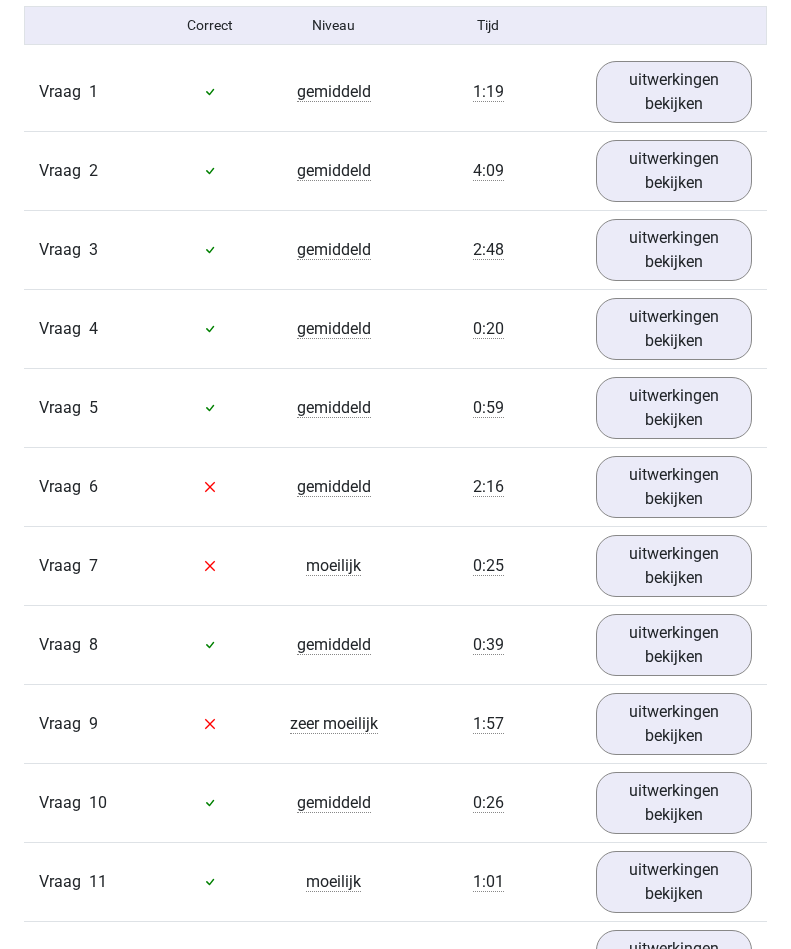 click on "uitwerkingen bekijken" at bounding box center [674, 487] 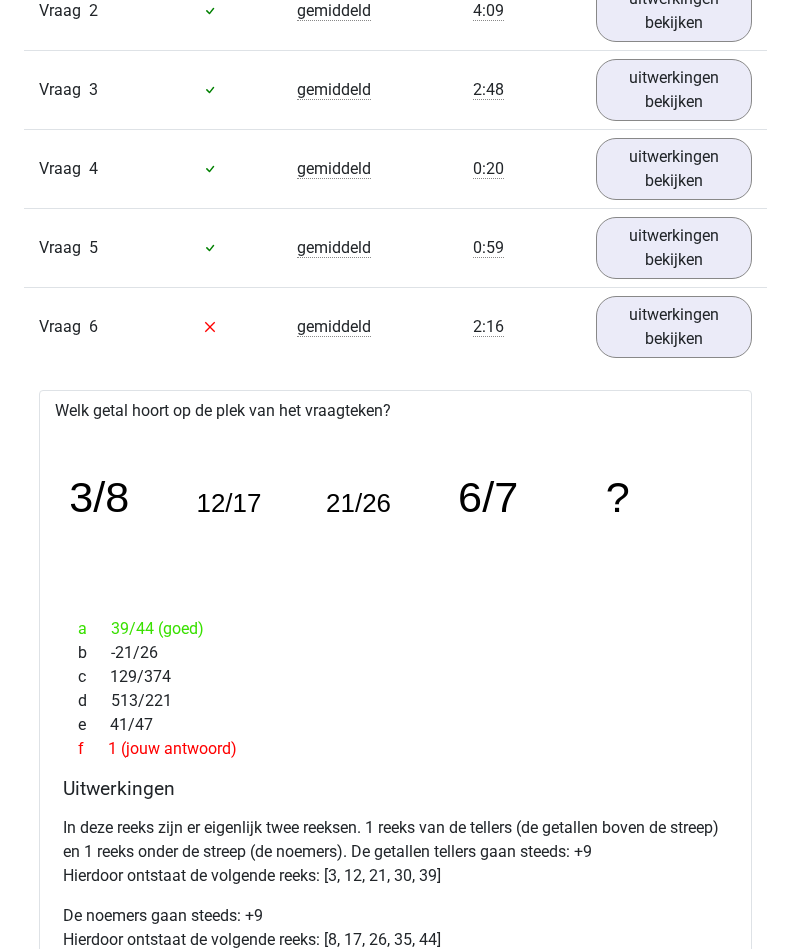 scroll, scrollTop: 1513, scrollLeft: 0, axis: vertical 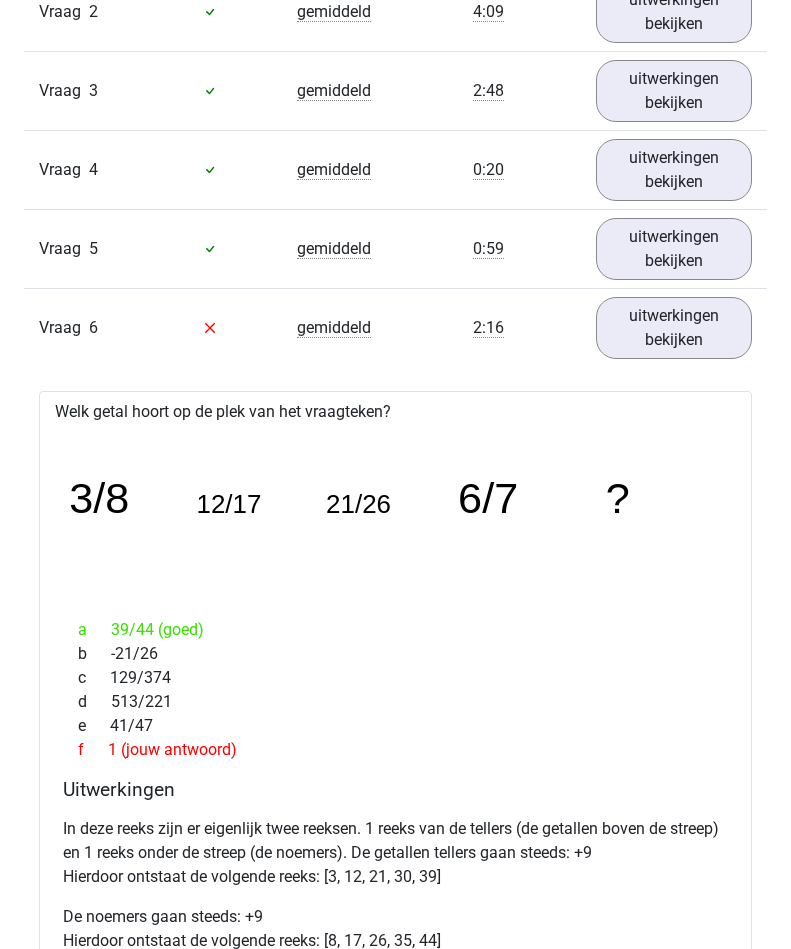click on "uitwerkingen bekijken" at bounding box center (674, 328) 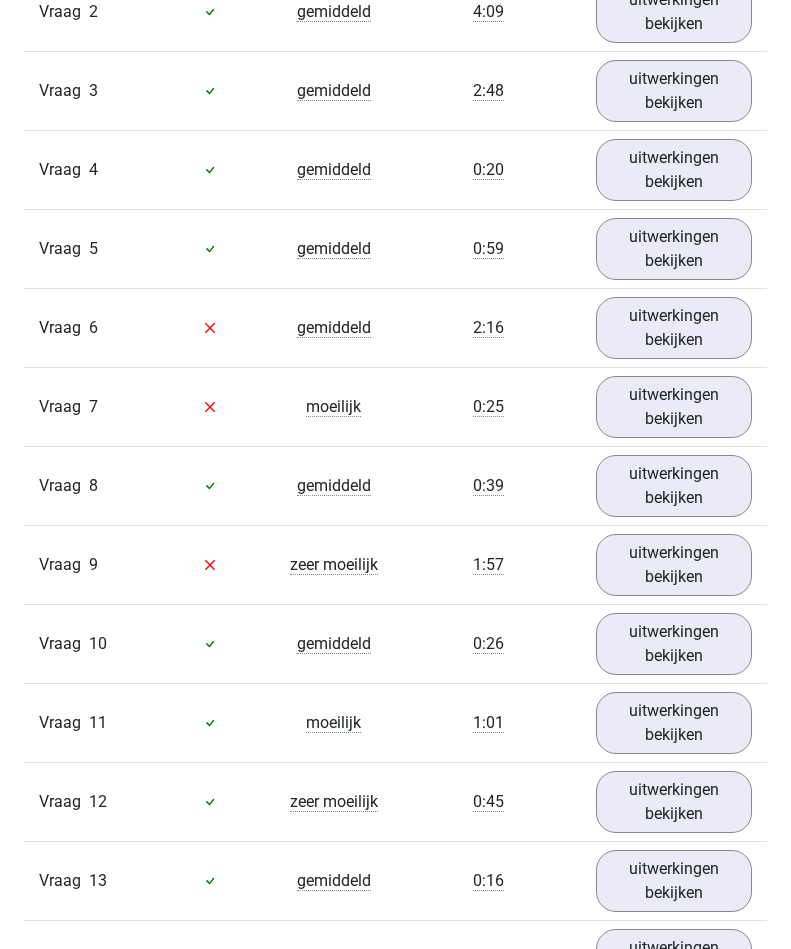 click on "uitwerkingen bekijken" at bounding box center (674, 407) 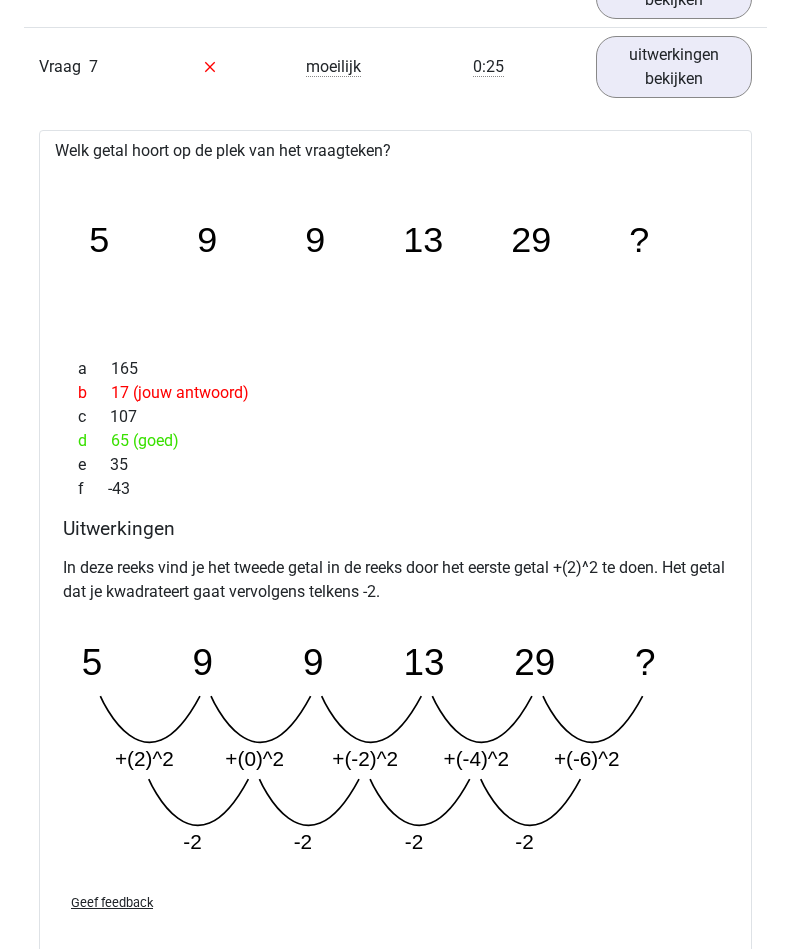 scroll, scrollTop: 1853, scrollLeft: 0, axis: vertical 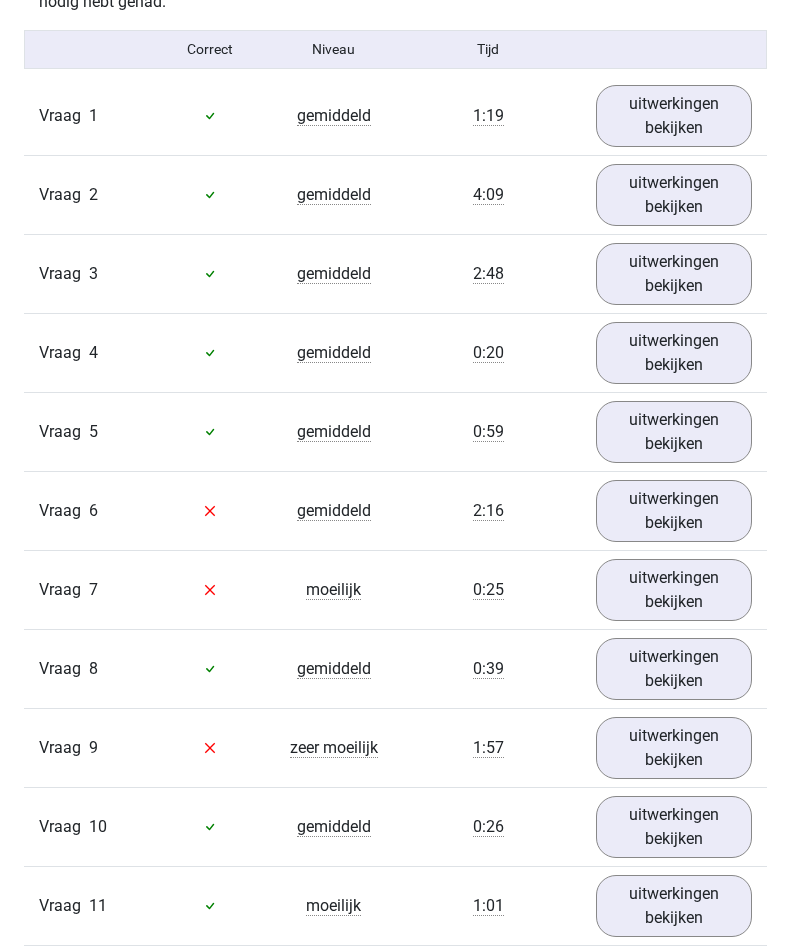 click on "uitwerkingen bekijken" at bounding box center (674, 748) 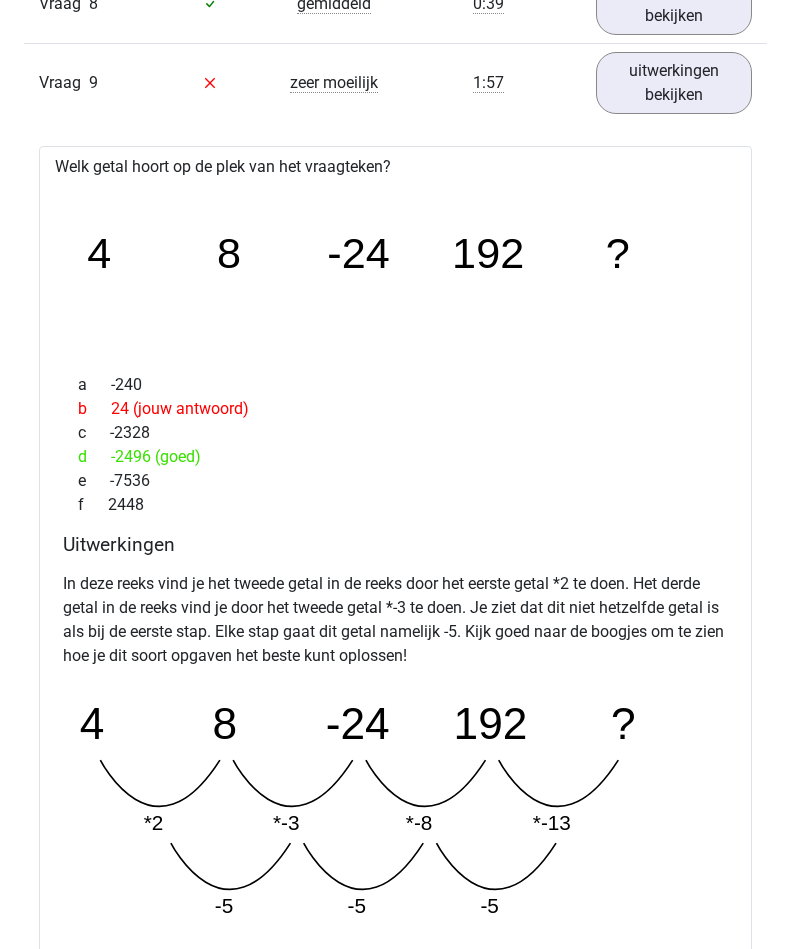scroll, scrollTop: 2010, scrollLeft: 0, axis: vertical 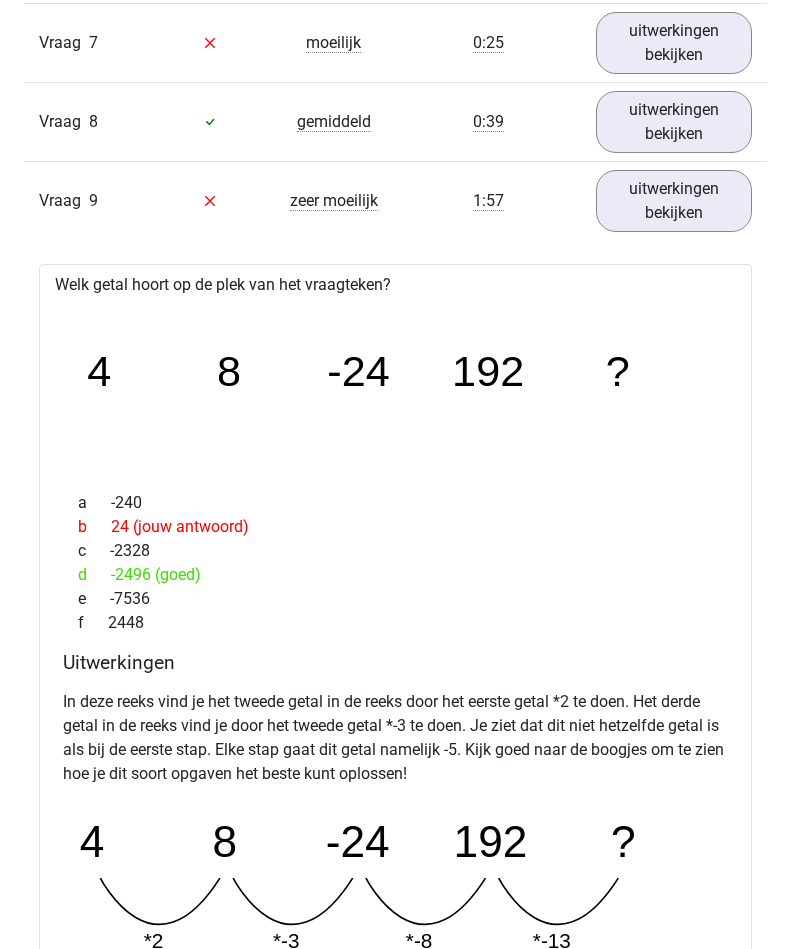 click on "uitwerkingen bekijken" at bounding box center (674, 201) 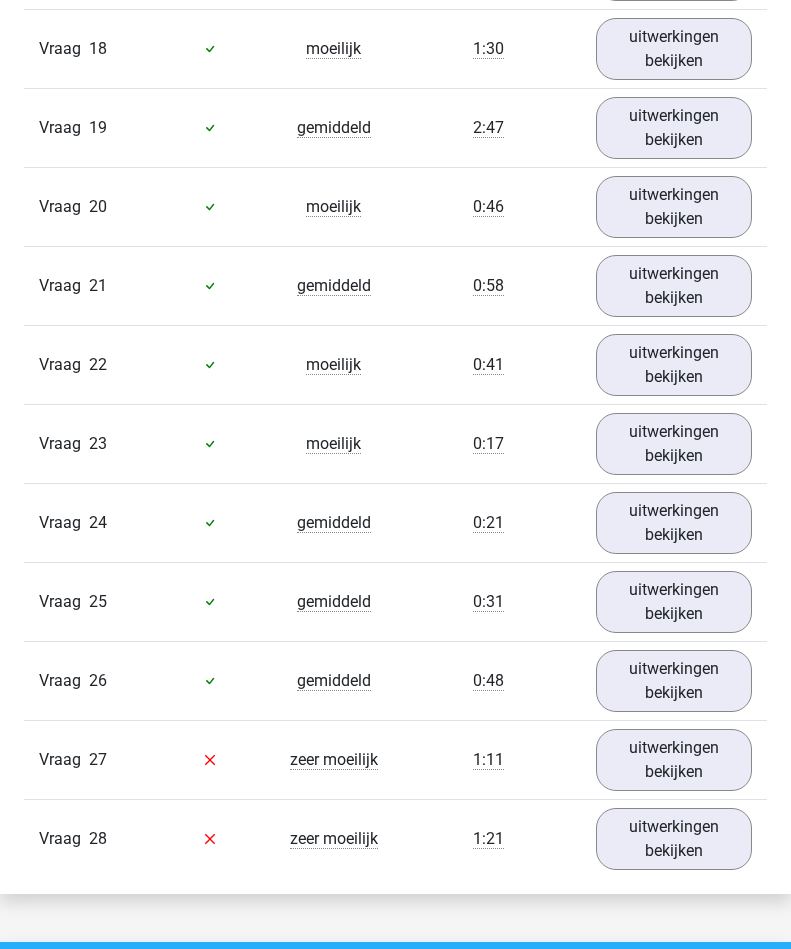 scroll, scrollTop: 2740, scrollLeft: 0, axis: vertical 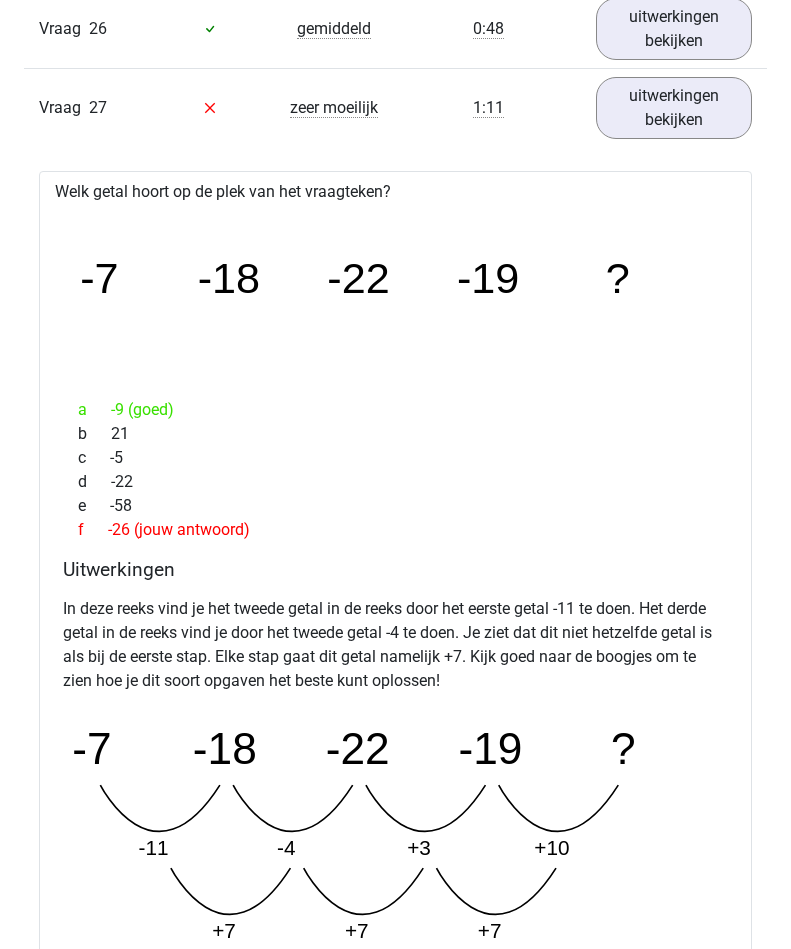click on "uitwerkingen bekijken" at bounding box center (674, 108) 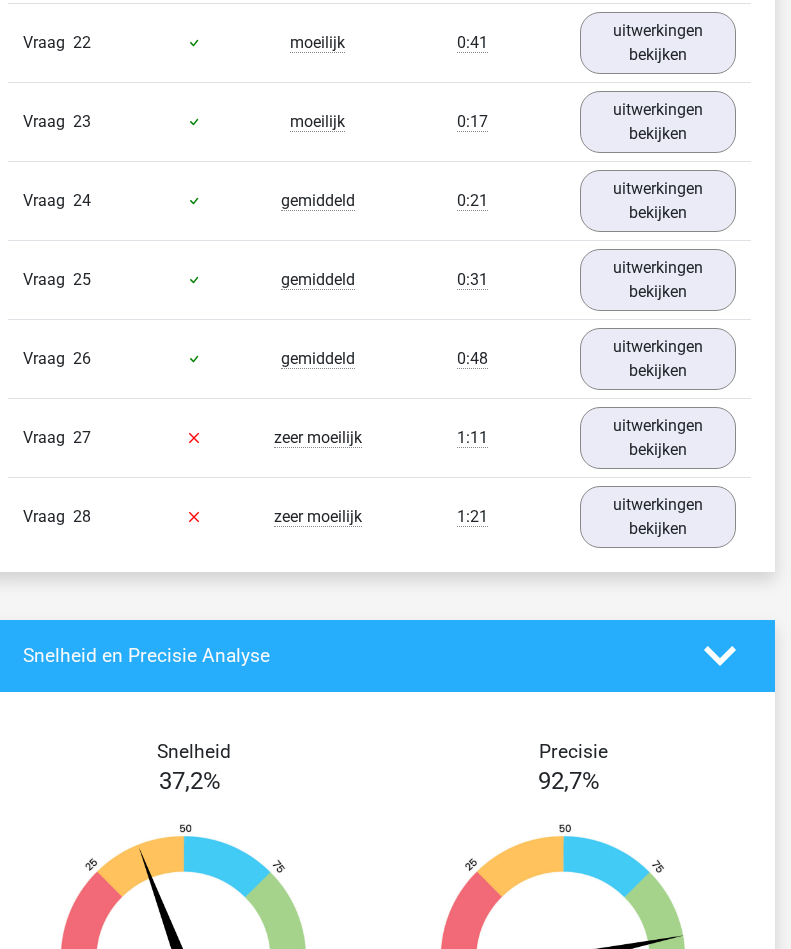 click on "uitwerkingen bekijken" at bounding box center [658, 517] 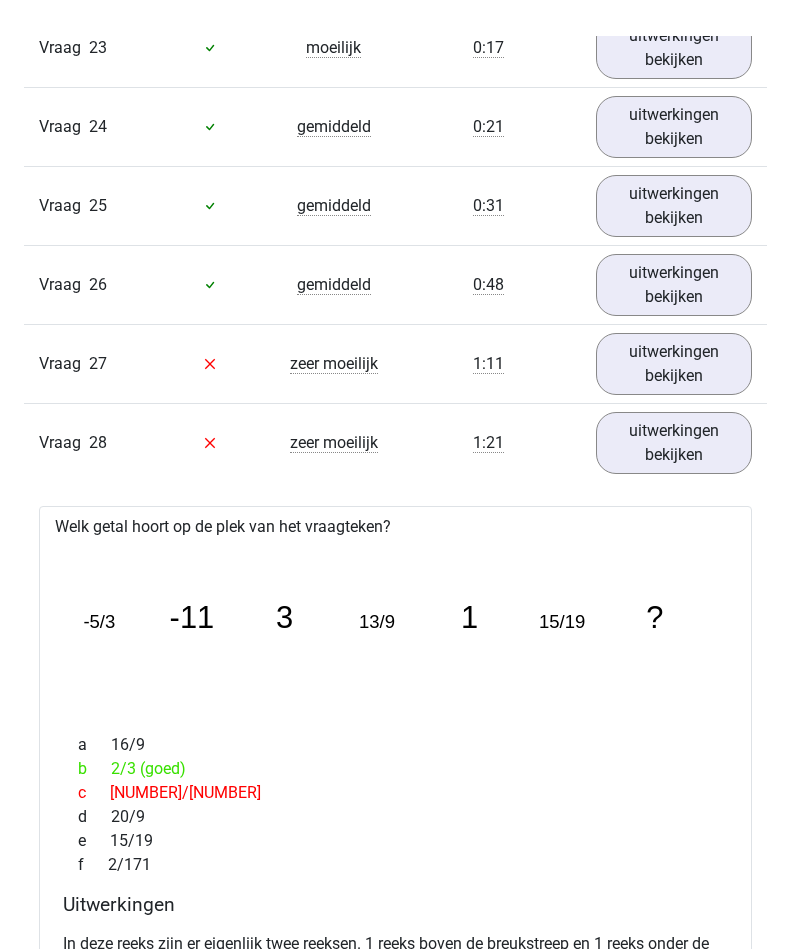 scroll, scrollTop: 3135, scrollLeft: 0, axis: vertical 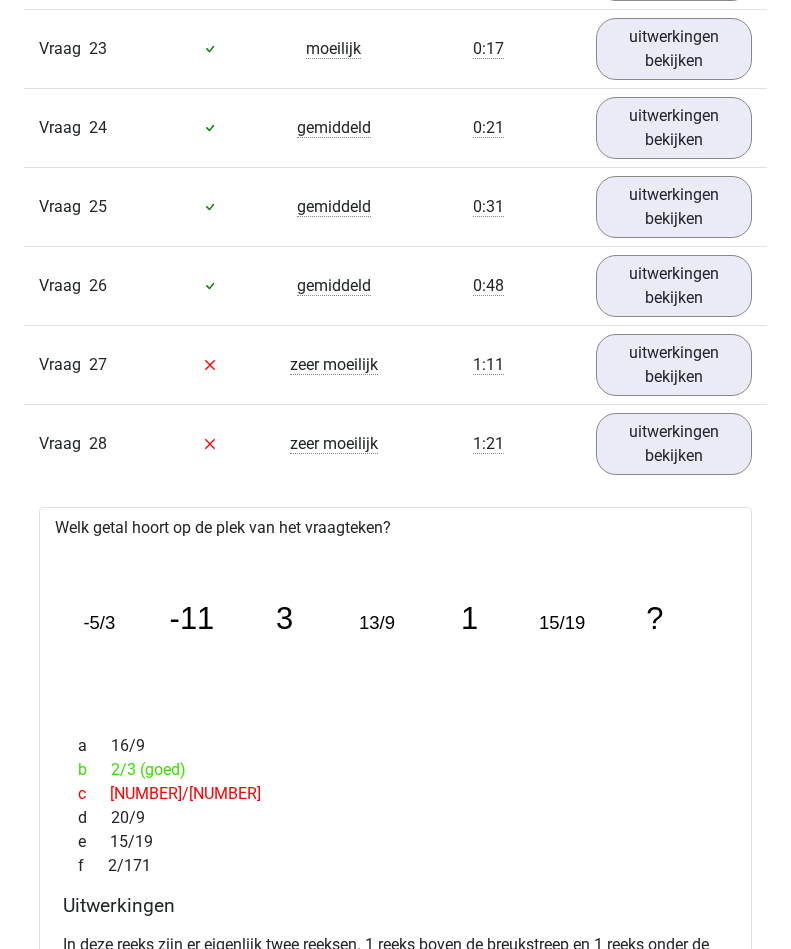 click on "uitwerkingen bekijken" at bounding box center (674, 444) 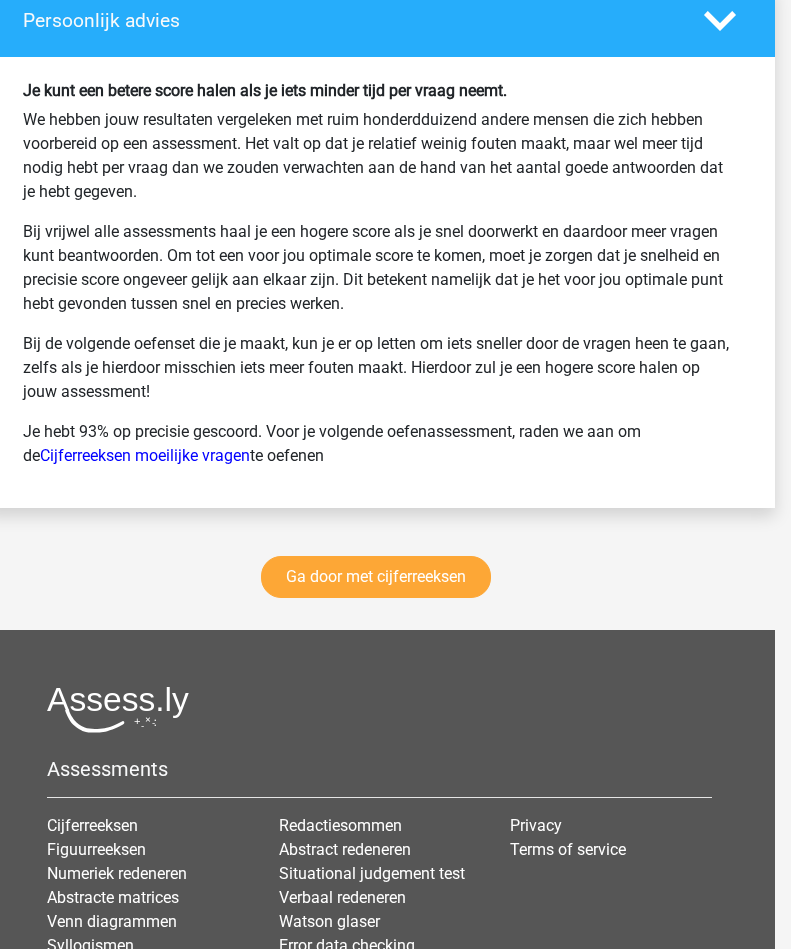 scroll, scrollTop: 4354, scrollLeft: 16, axis: both 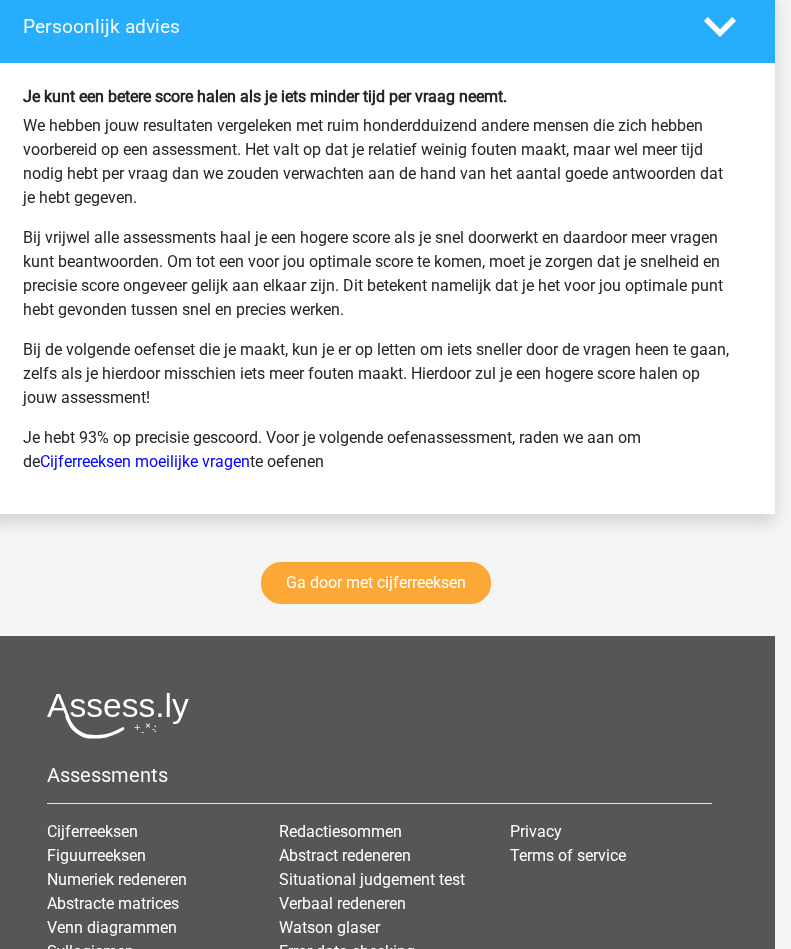 click on "Ga door met cijferreeksen" at bounding box center (376, 583) 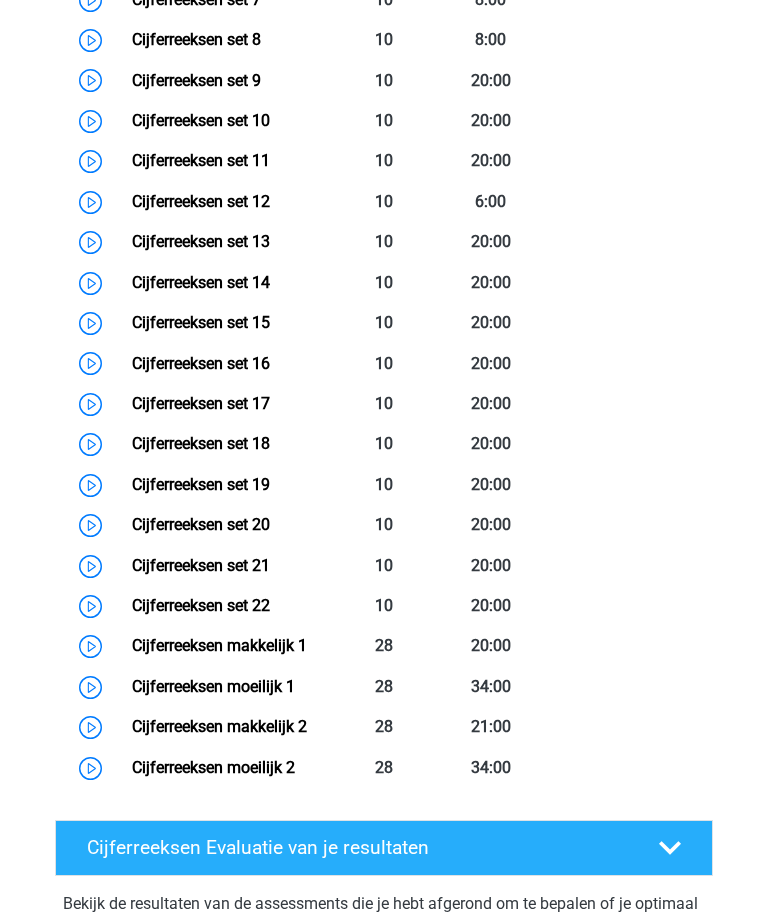 scroll, scrollTop: 1383, scrollLeft: 0, axis: vertical 